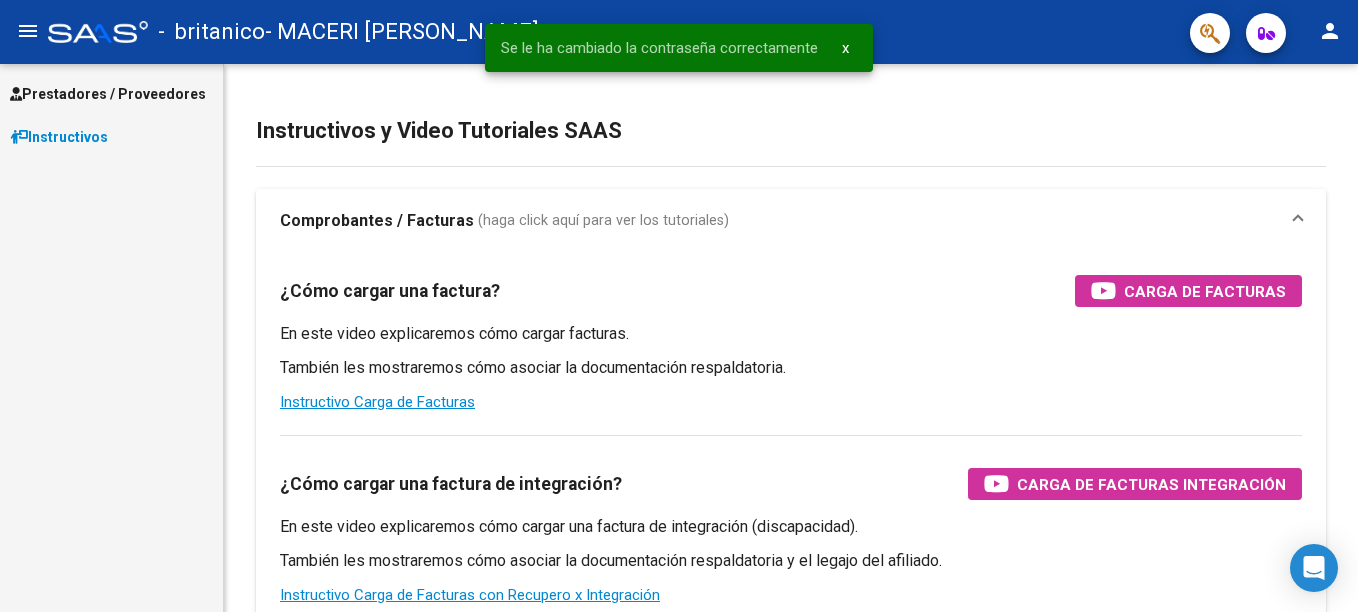 scroll, scrollTop: 0, scrollLeft: 0, axis: both 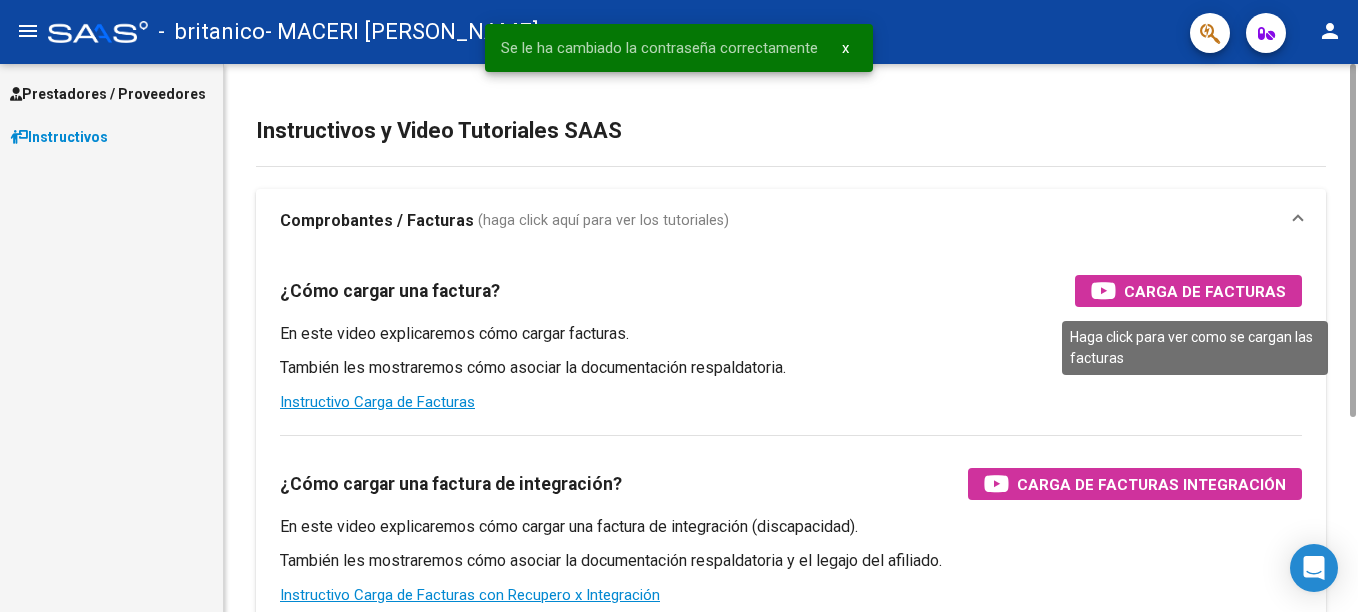 click on "Carga de Facturas" at bounding box center [1205, 291] 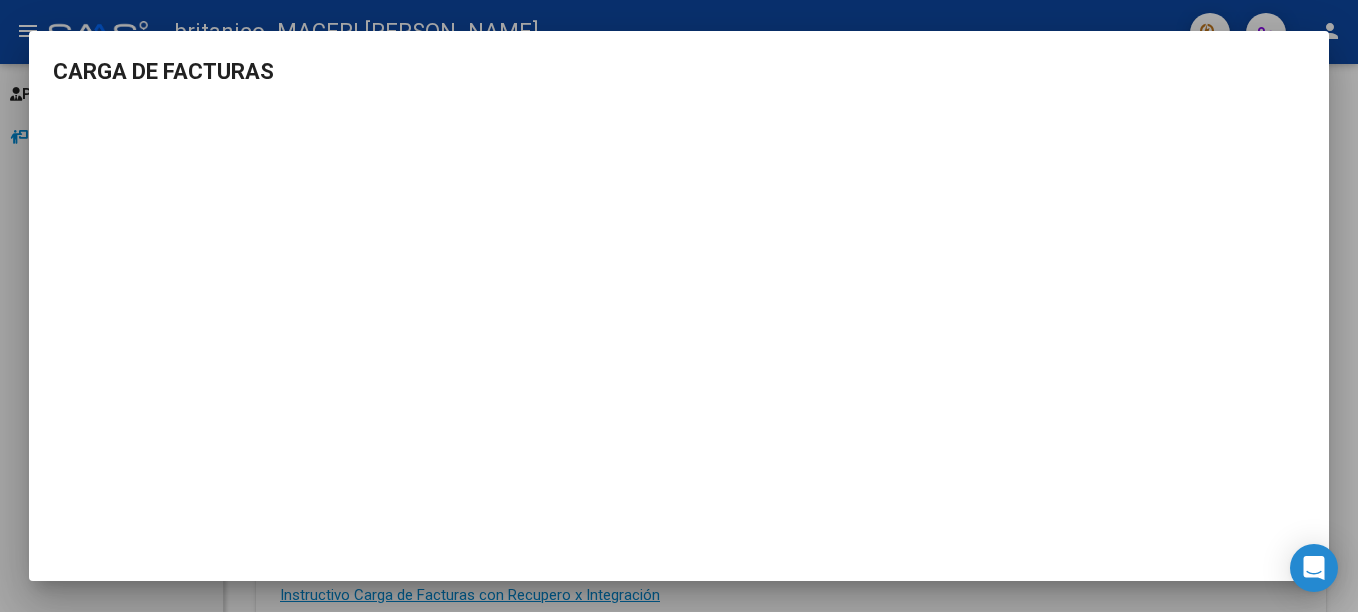 click at bounding box center [679, 306] 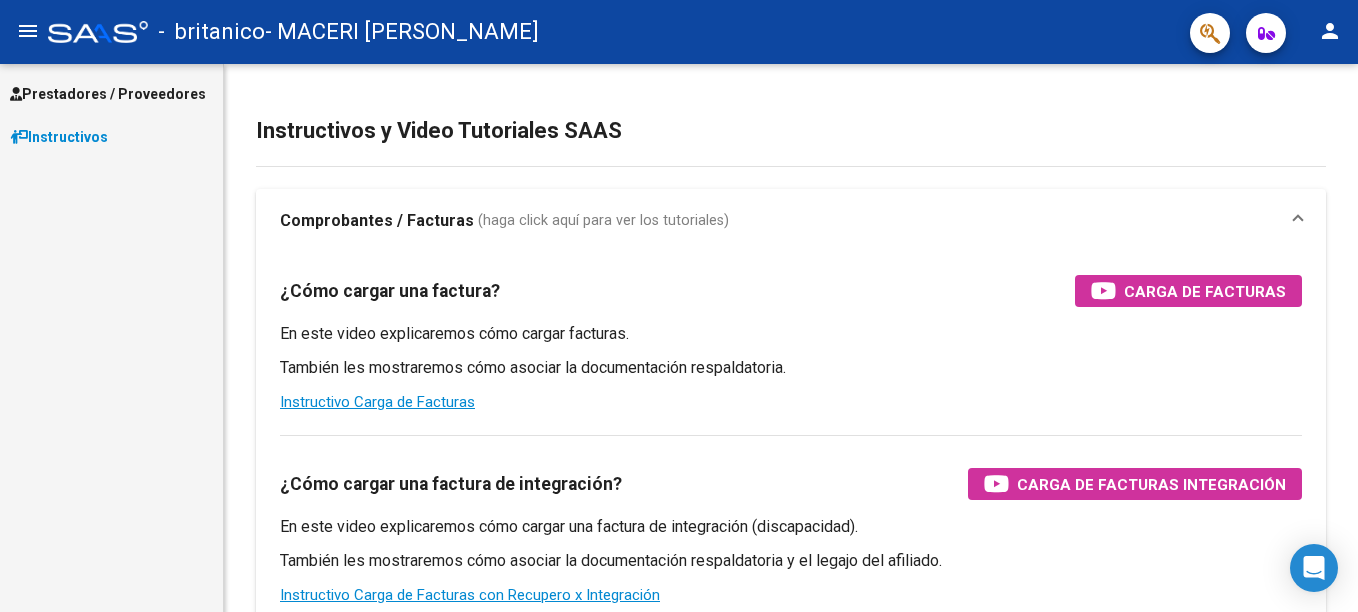 click on "Instructivos" at bounding box center [59, 137] 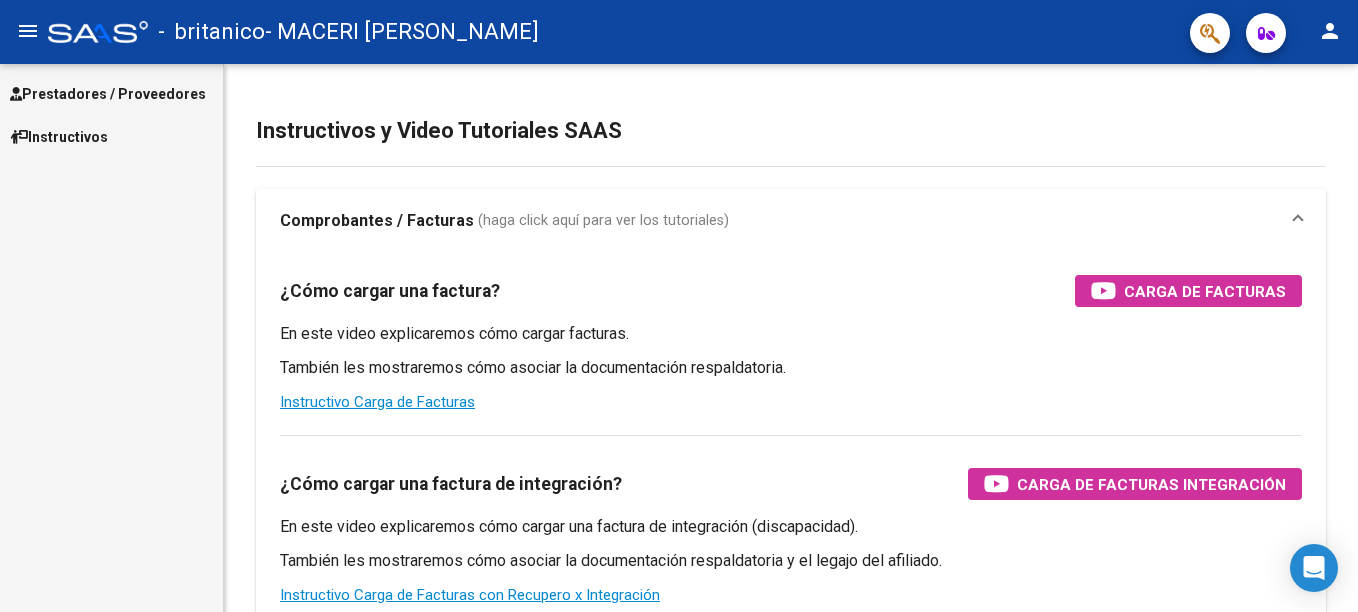 click on "Prestadores / Proveedores" at bounding box center [108, 94] 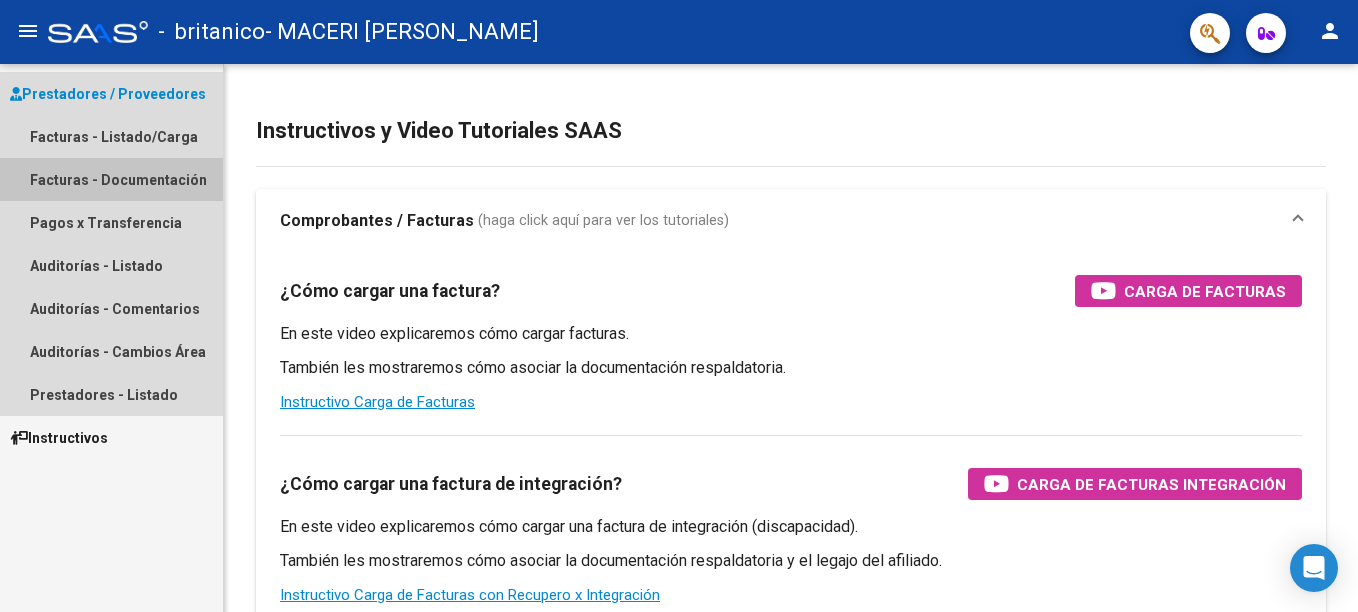click on "Facturas - Documentación" at bounding box center (111, 179) 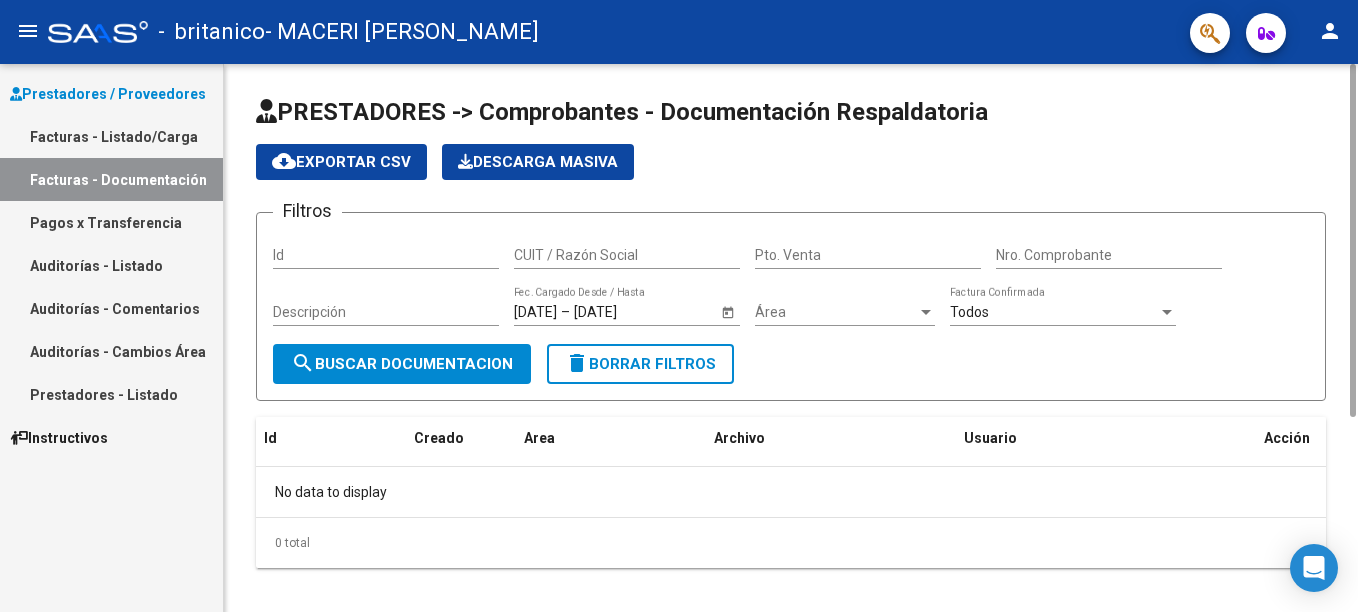 click on "Id" at bounding box center (386, 255) 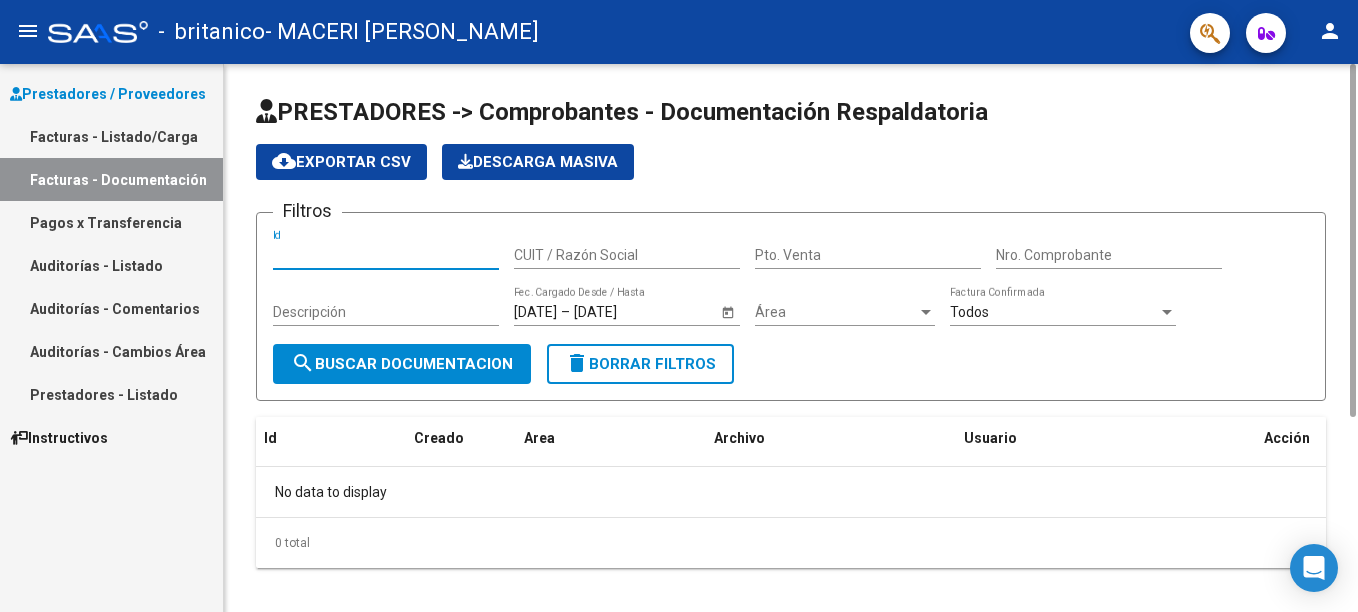 click on "Id" at bounding box center [386, 255] 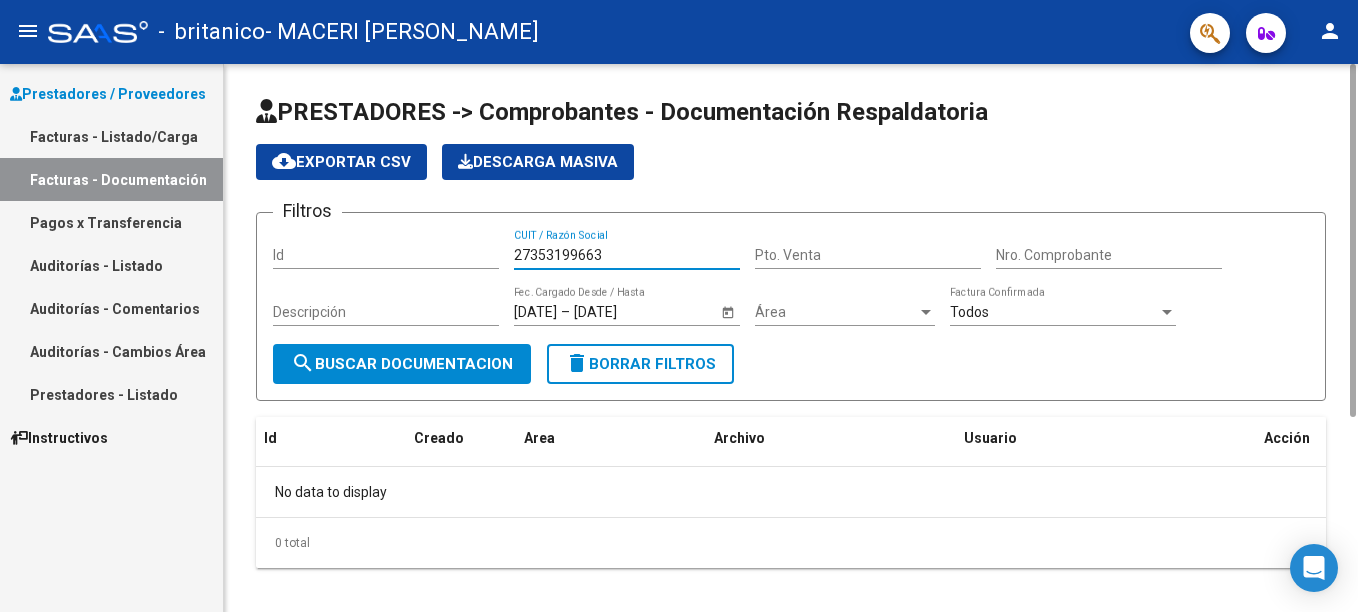 type on "27353199663" 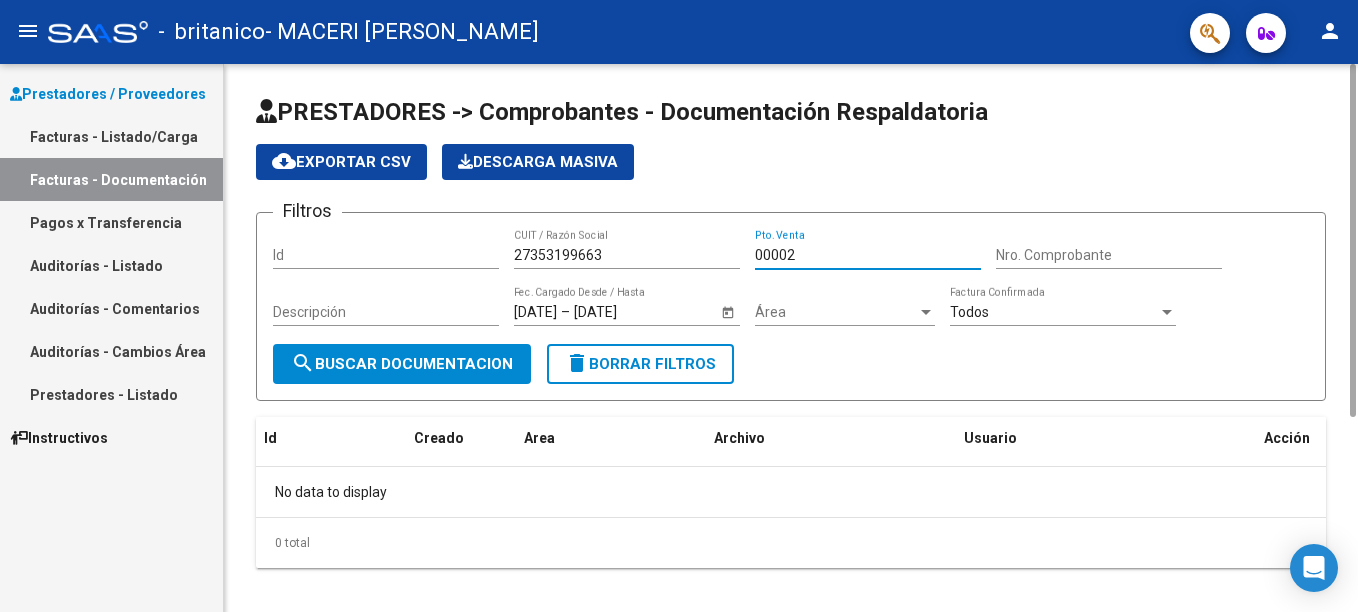 type on "00002" 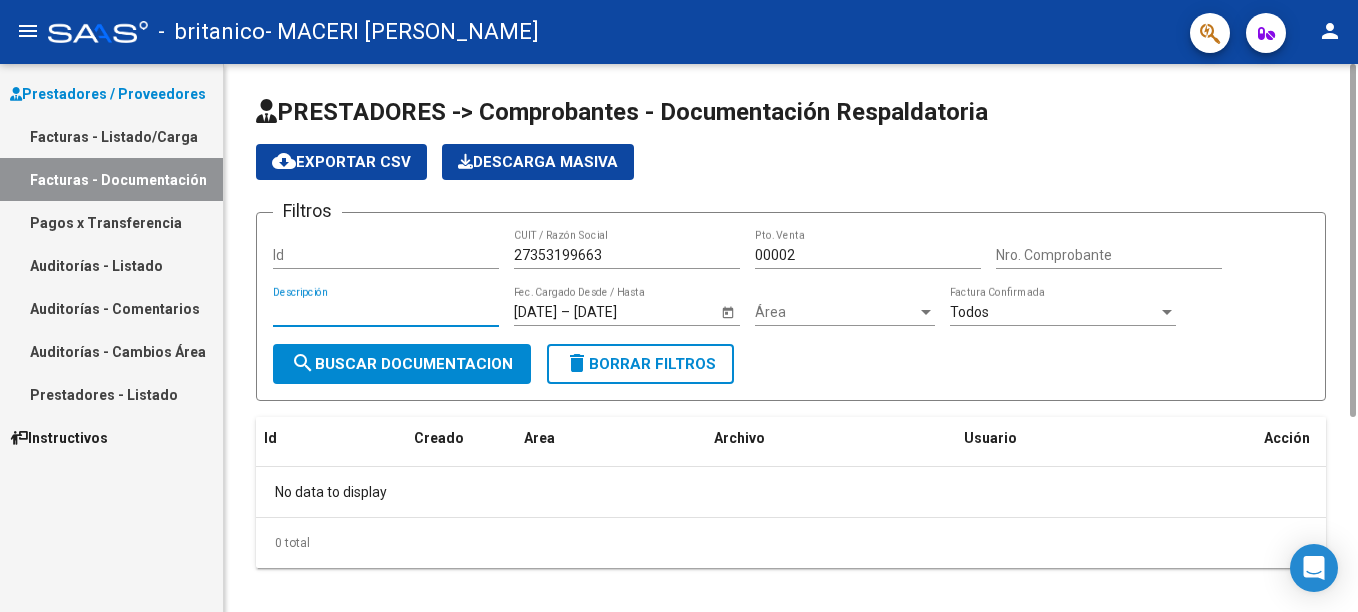 click on "Descripción" at bounding box center [386, 312] 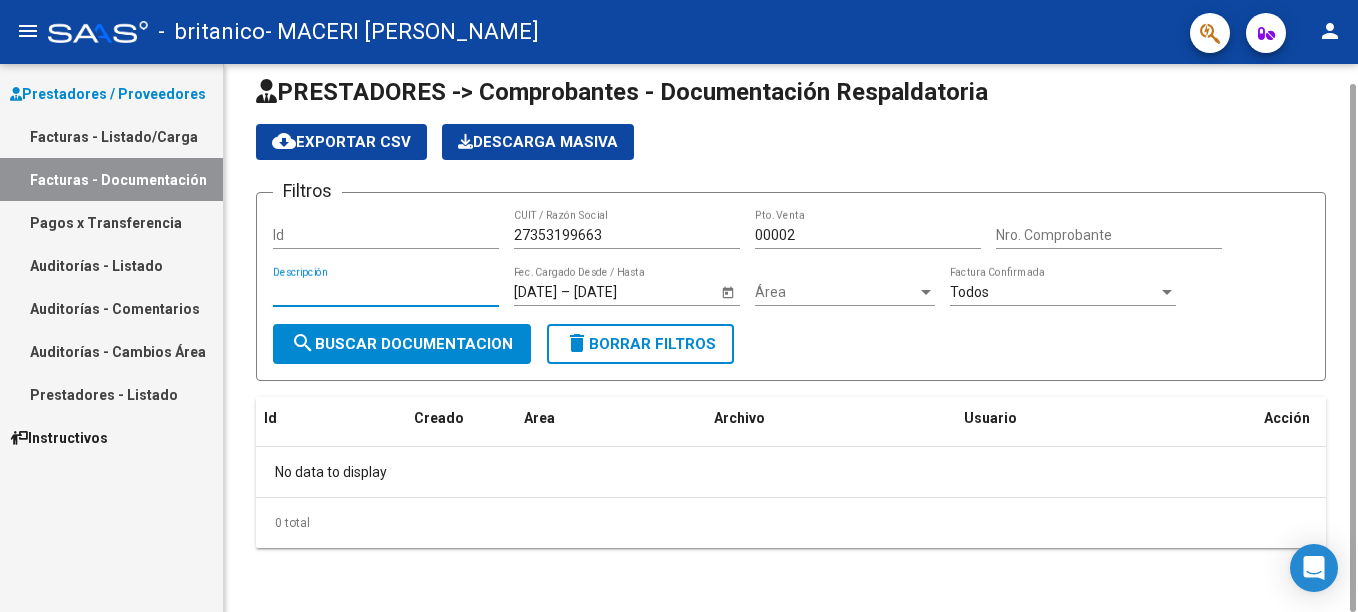 click on "Id" 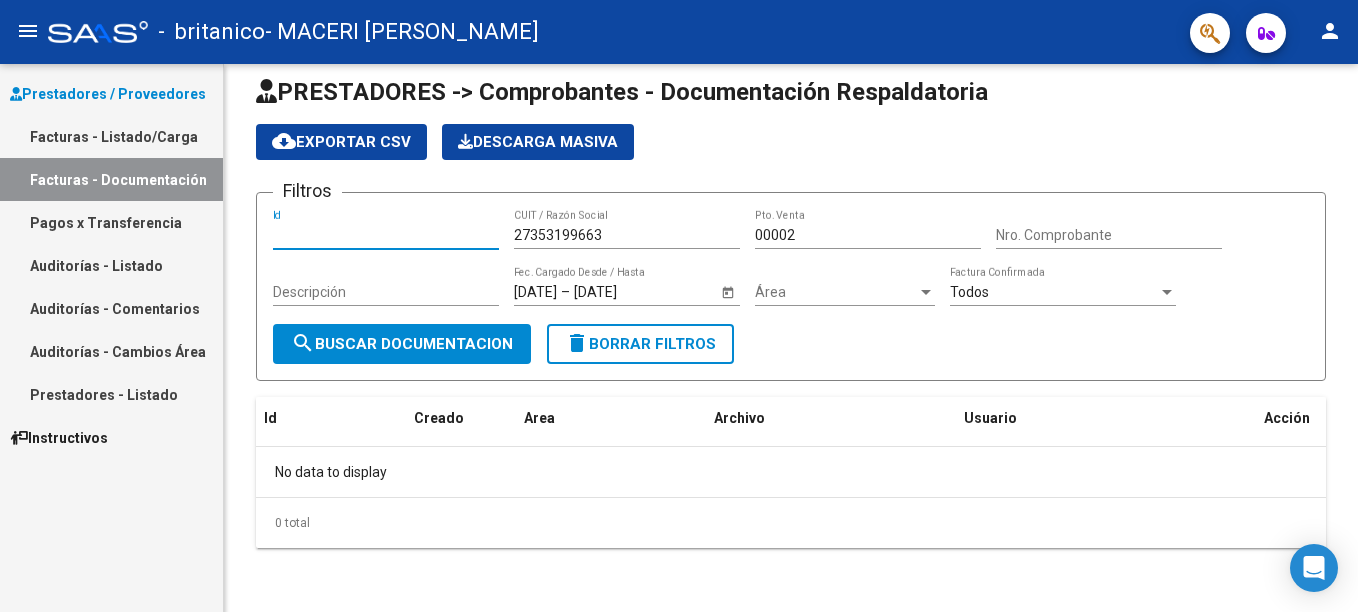 click on "Instructivos" at bounding box center (59, 438) 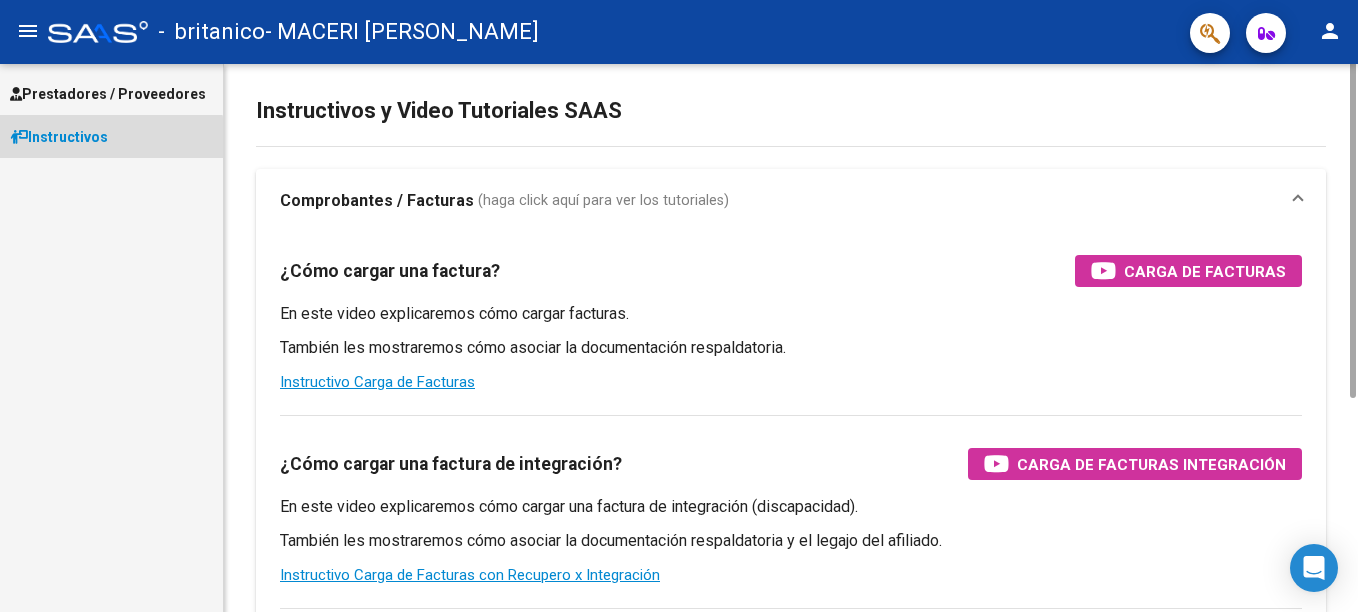 scroll, scrollTop: 0, scrollLeft: 0, axis: both 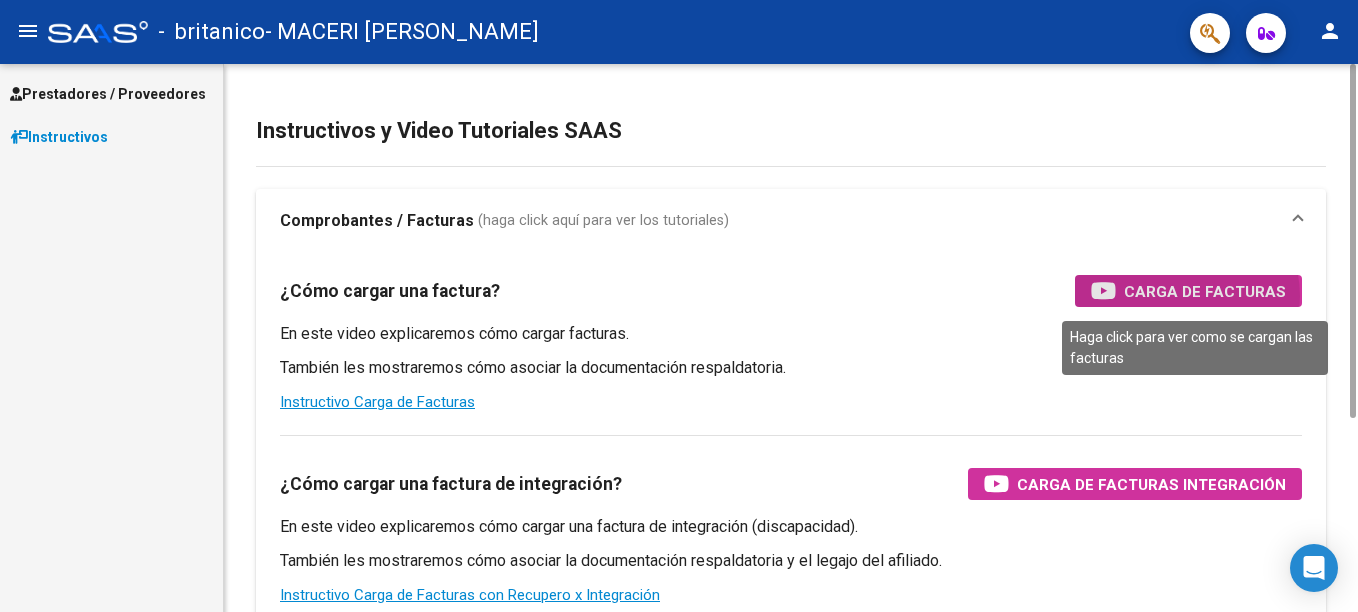 click on "Carga de Facturas" at bounding box center [1205, 291] 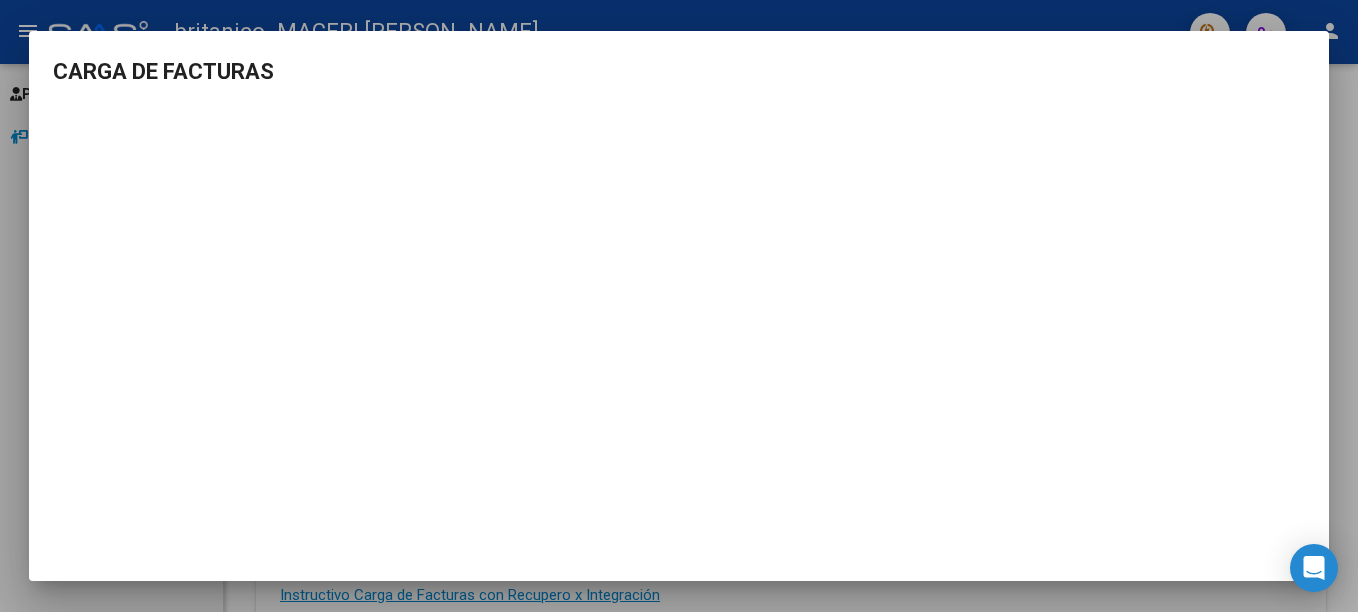 click on "menu -   britanico   - MACERI [PERSON_NAME] person    Prestadores / Proveedores Facturas - Listado/Carga Facturas - Documentación Pagos x Transferencia Auditorías - Listado Auditorías - Comentarios Auditorías - Cambios Área Prestadores - Listado    Instructivos Instructivos y Video Tutoriales SAAS Comprobantes / Facturas     (haga click aquí para ver los tutoriales) ¿Cómo cargar una factura?    Carga de Facturas En este video explicaremos cómo cargar facturas. También les mostraremos cómo asociar la documentación respaldatoria. Instructivo Carga de Facturas ¿Cómo cargar una factura de integración?    Carga de Facturas Integración En este video explicaremos cómo cargar una factura de integración (discapacidad). También les mostraremos cómo asociar la documentación respaldatoria y el legajo del afiliado. Instructivo Carga de Facturas con Recupero x Integración ¿Cómo editar una factura de integración?    Edición de Facturas de integración [DATE] Notifications people" at bounding box center (679, 306) 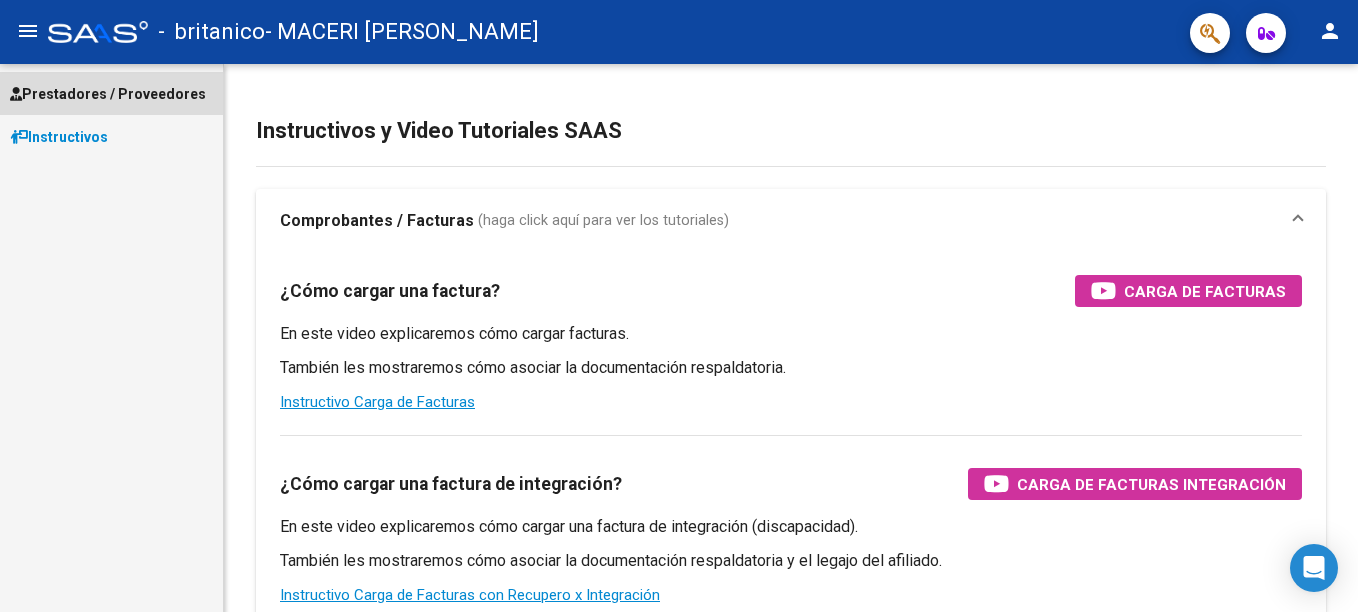 click on "Prestadores / Proveedores" at bounding box center [111, 93] 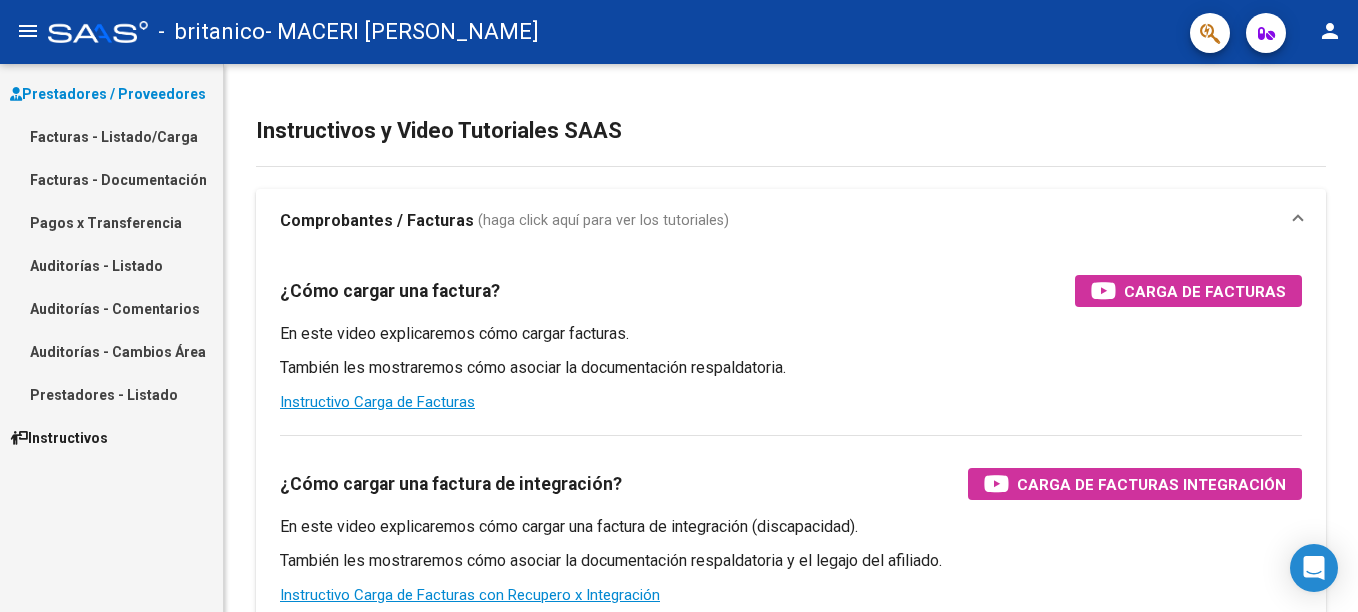 click on "Facturas - Listado/Carga" at bounding box center (111, 136) 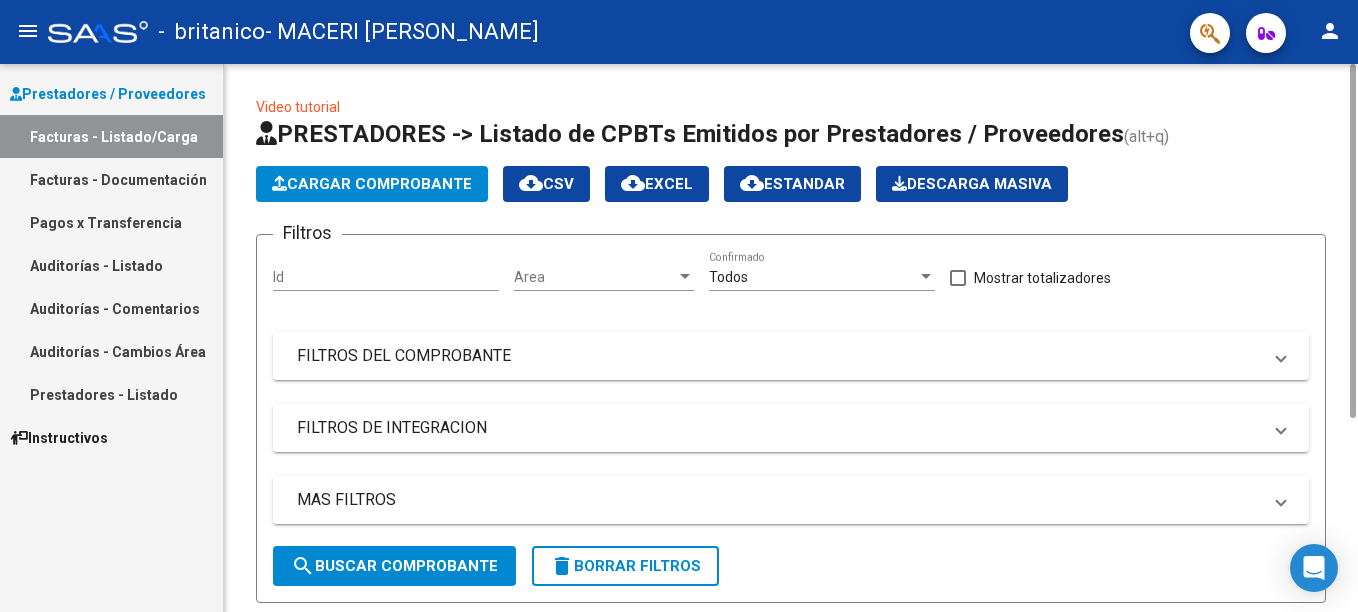 click on "Cargar Comprobante" 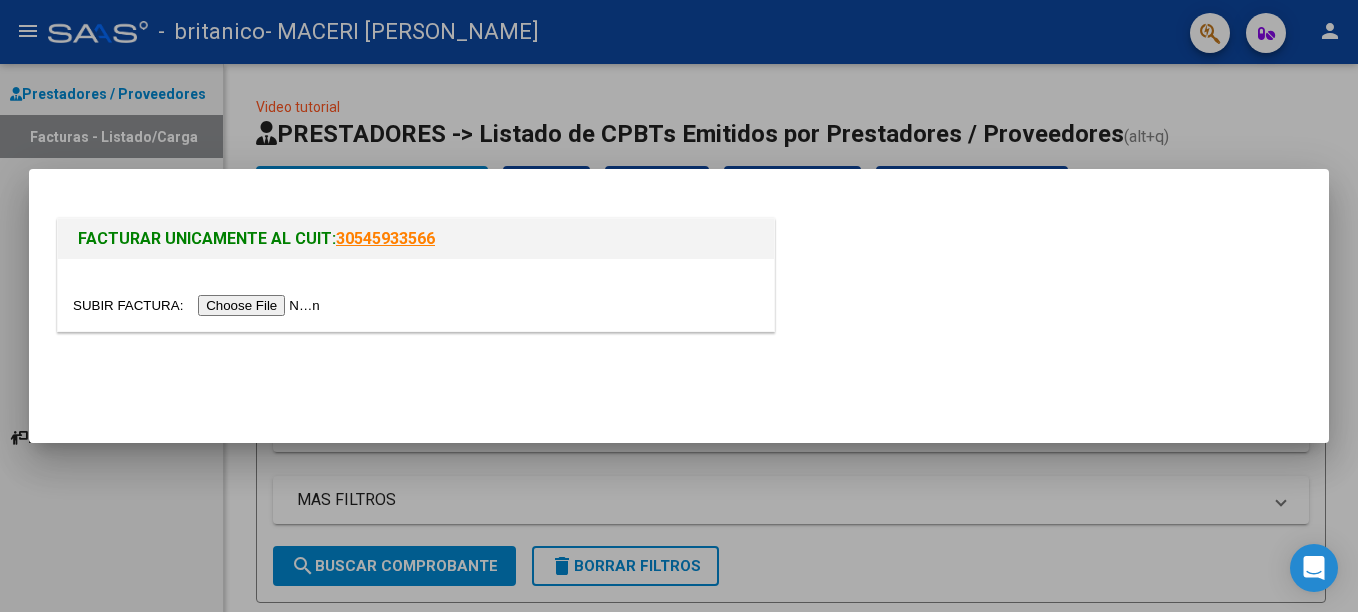 click at bounding box center [199, 305] 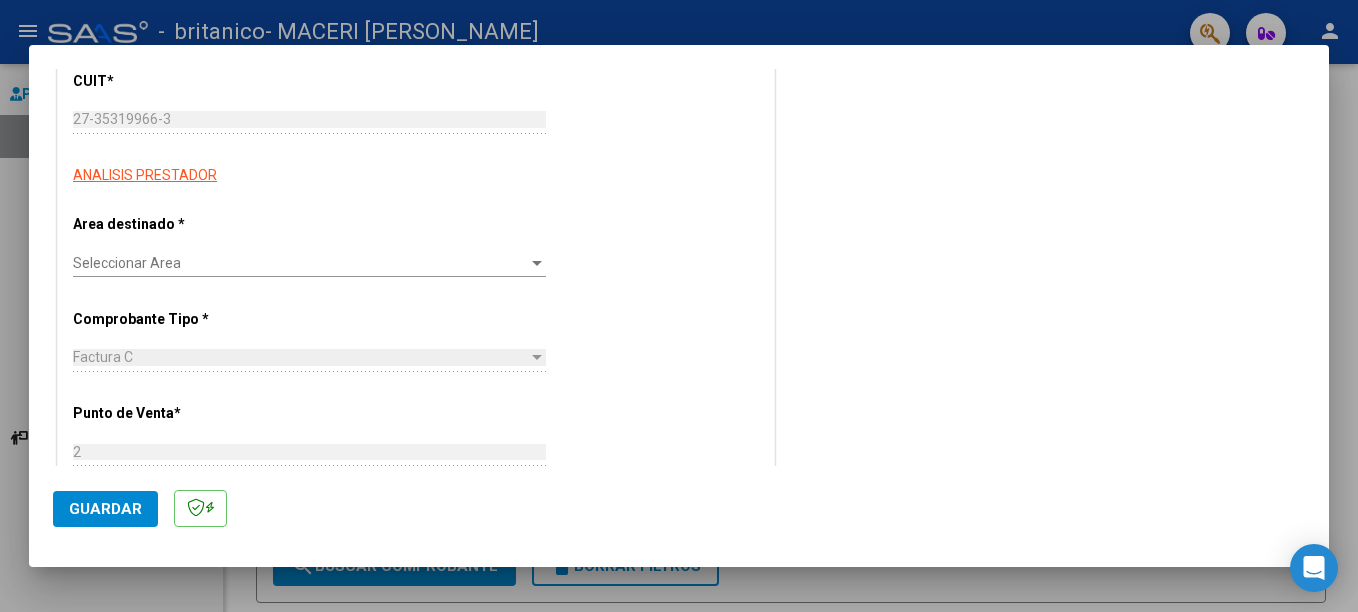 scroll, scrollTop: 300, scrollLeft: 0, axis: vertical 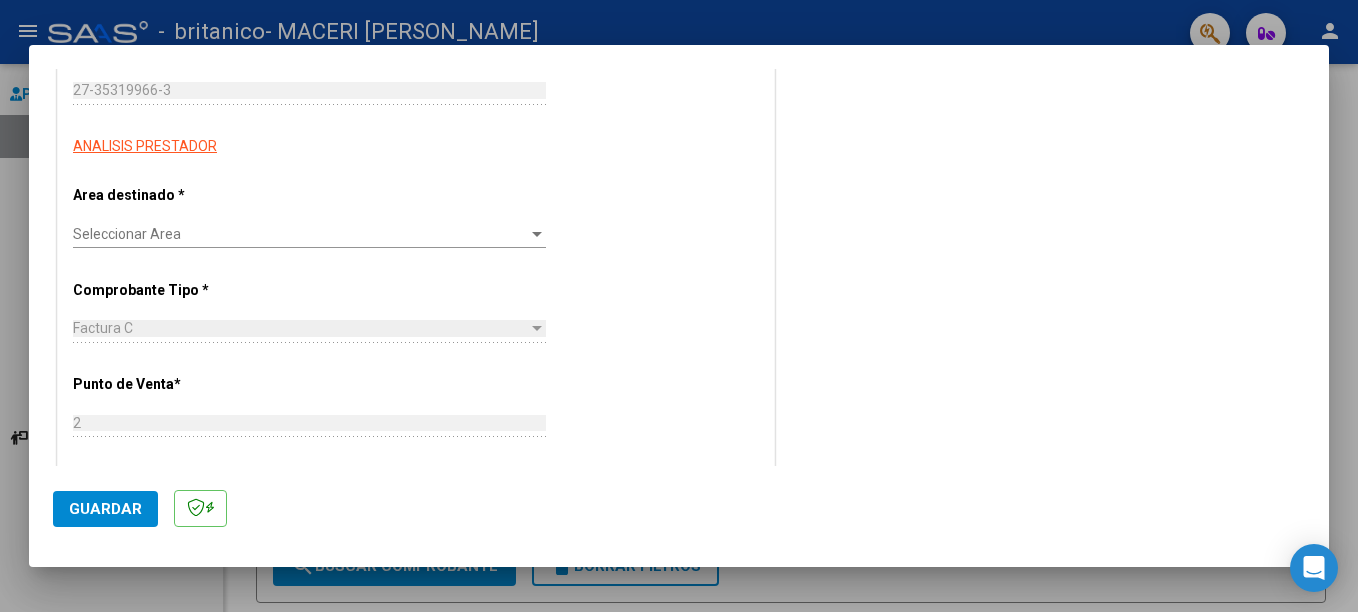 click on "Seleccionar Area" at bounding box center [300, 234] 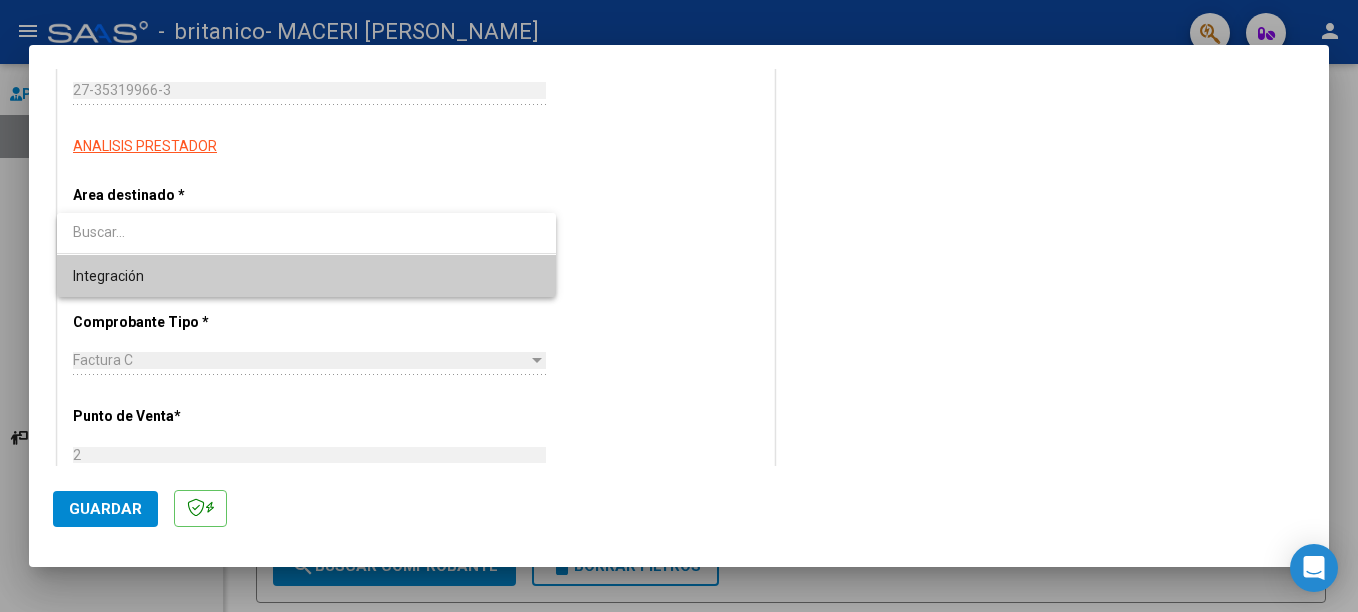 click on "Integración" at bounding box center [306, 276] 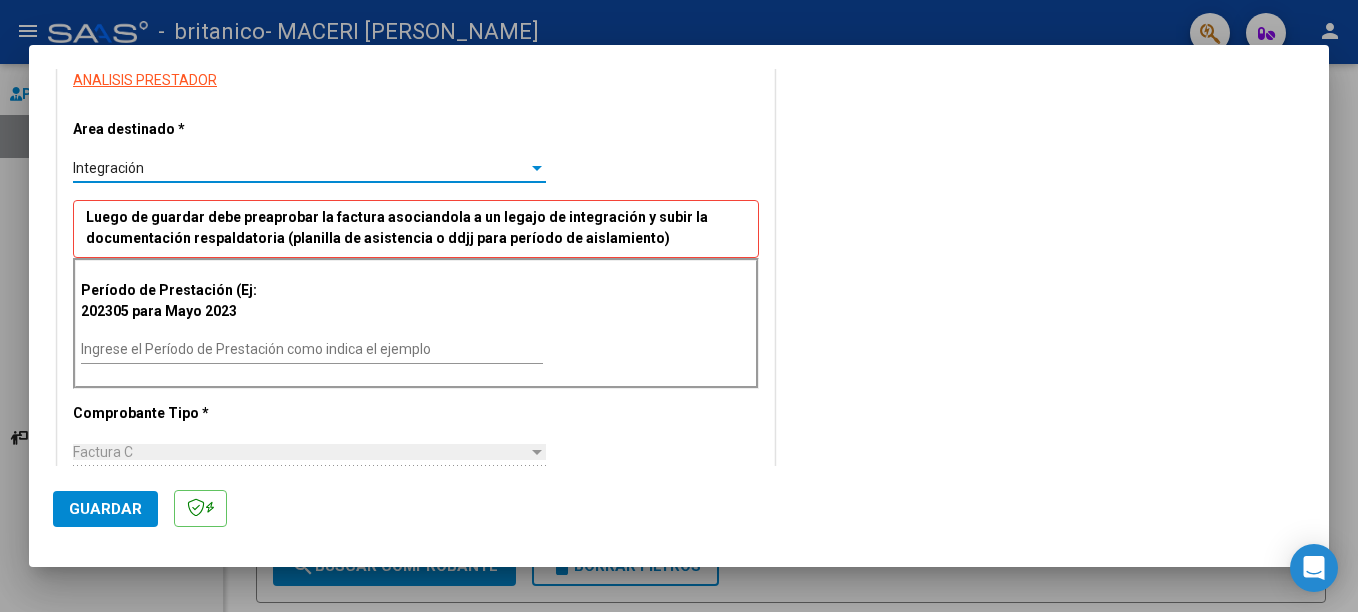 scroll, scrollTop: 400, scrollLeft: 0, axis: vertical 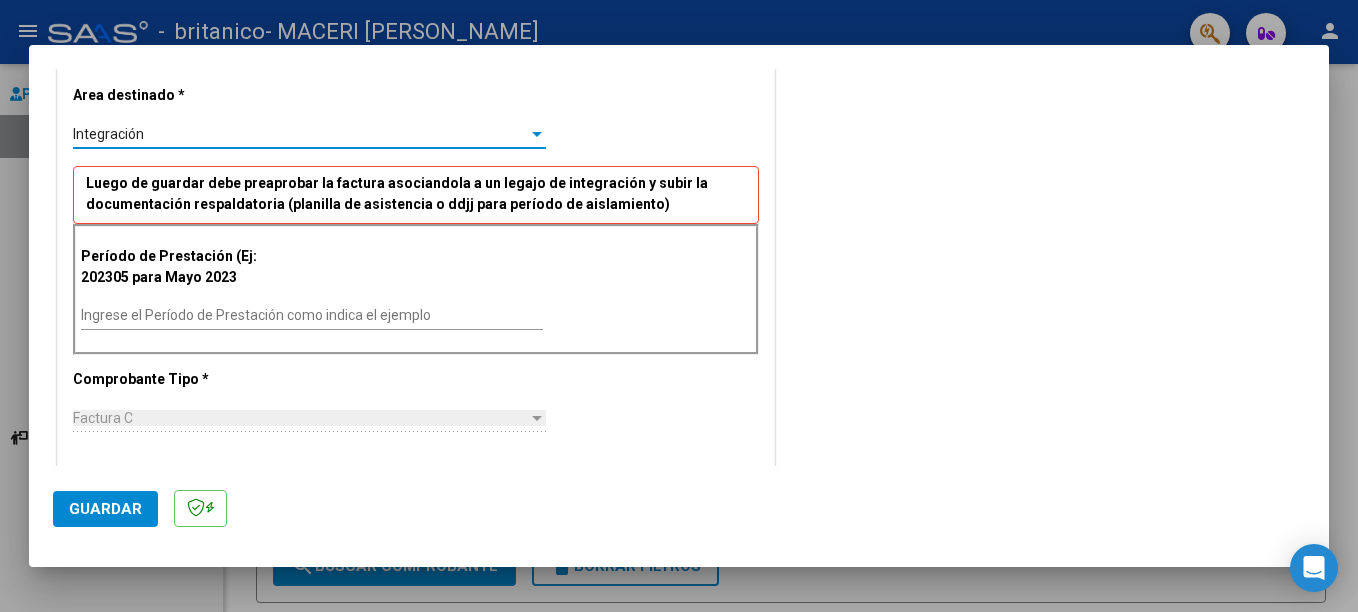 click on "Ingrese el Período de Prestación como indica el ejemplo" at bounding box center [312, 315] 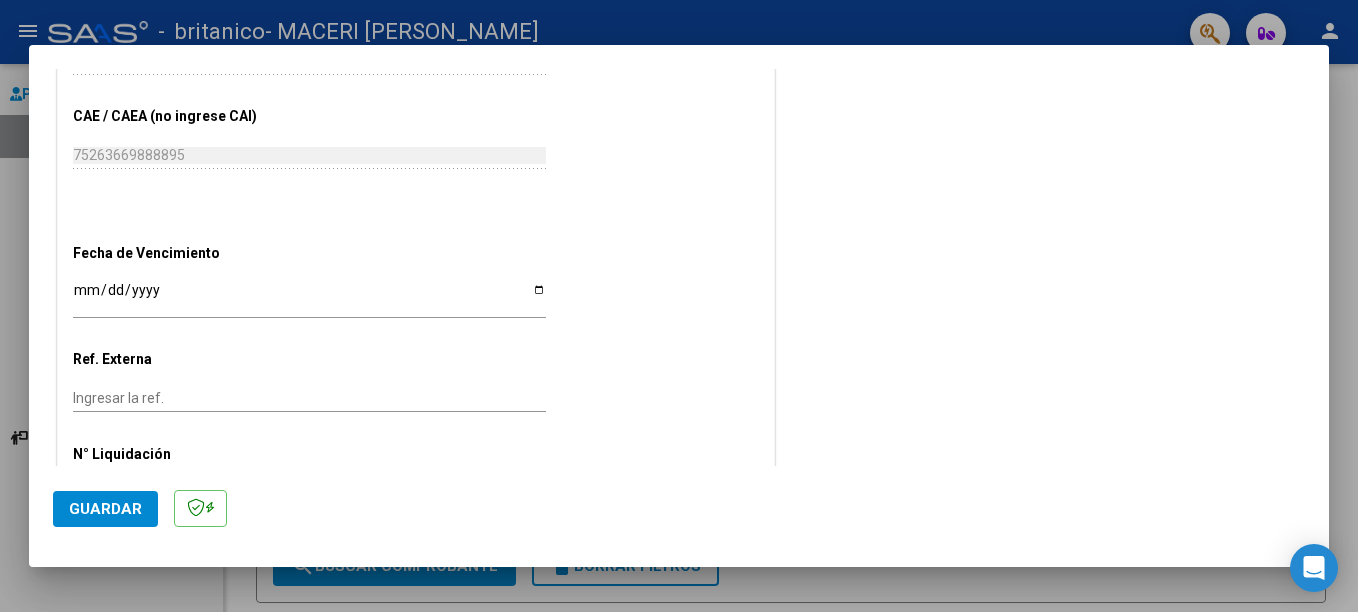 scroll, scrollTop: 1125, scrollLeft: 0, axis: vertical 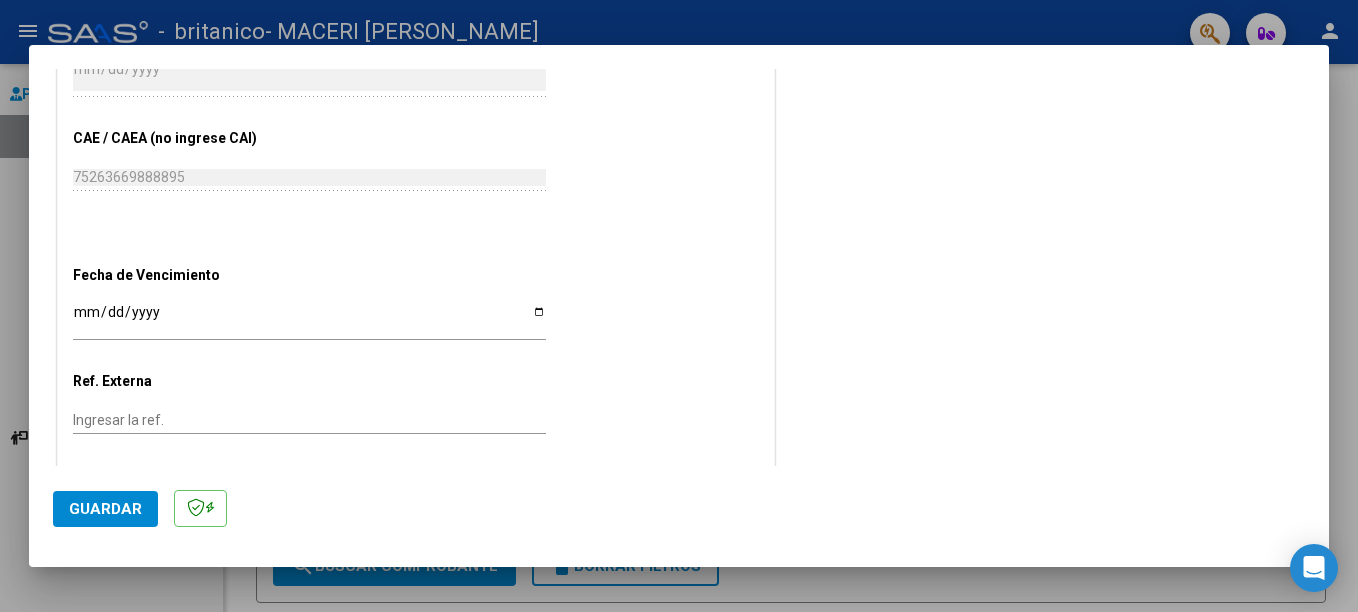 type on "202506" 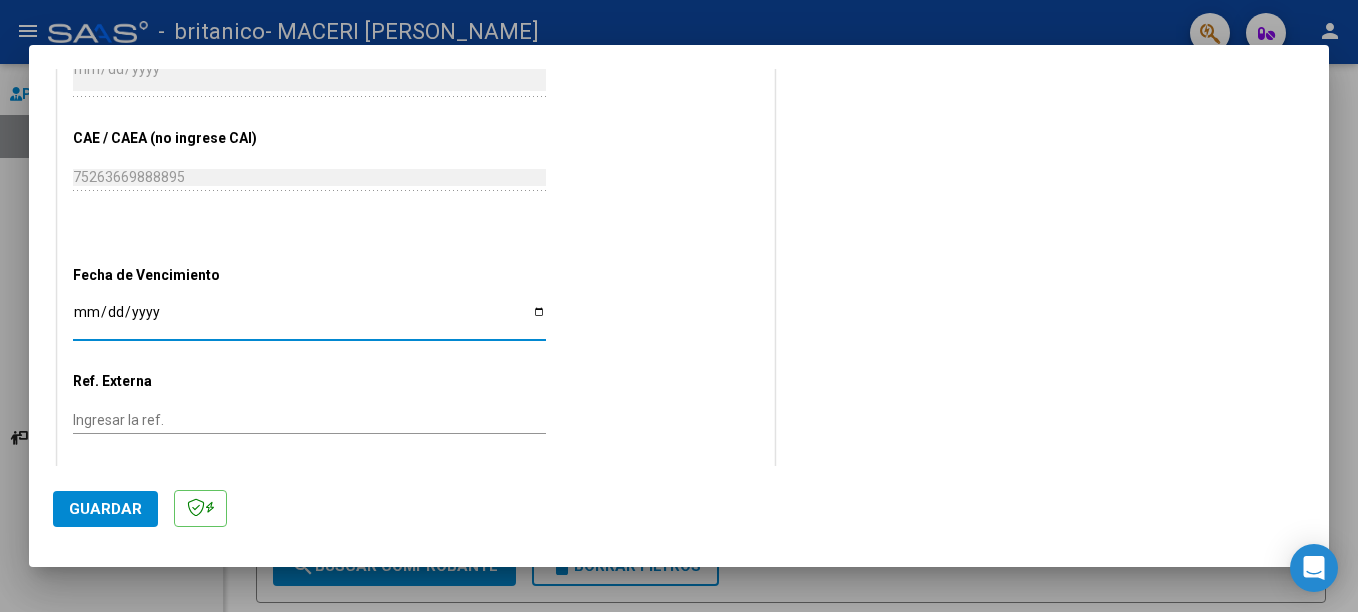click on "Ingresar la fecha" at bounding box center (309, 319) 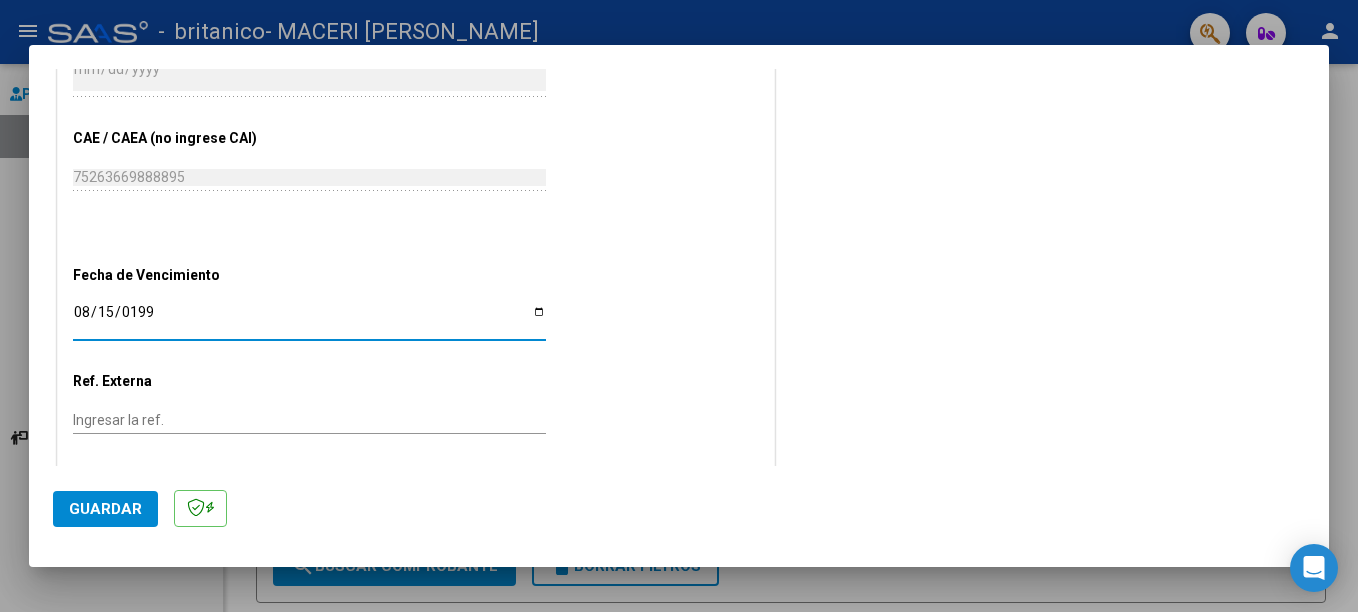 type on "[DATE]" 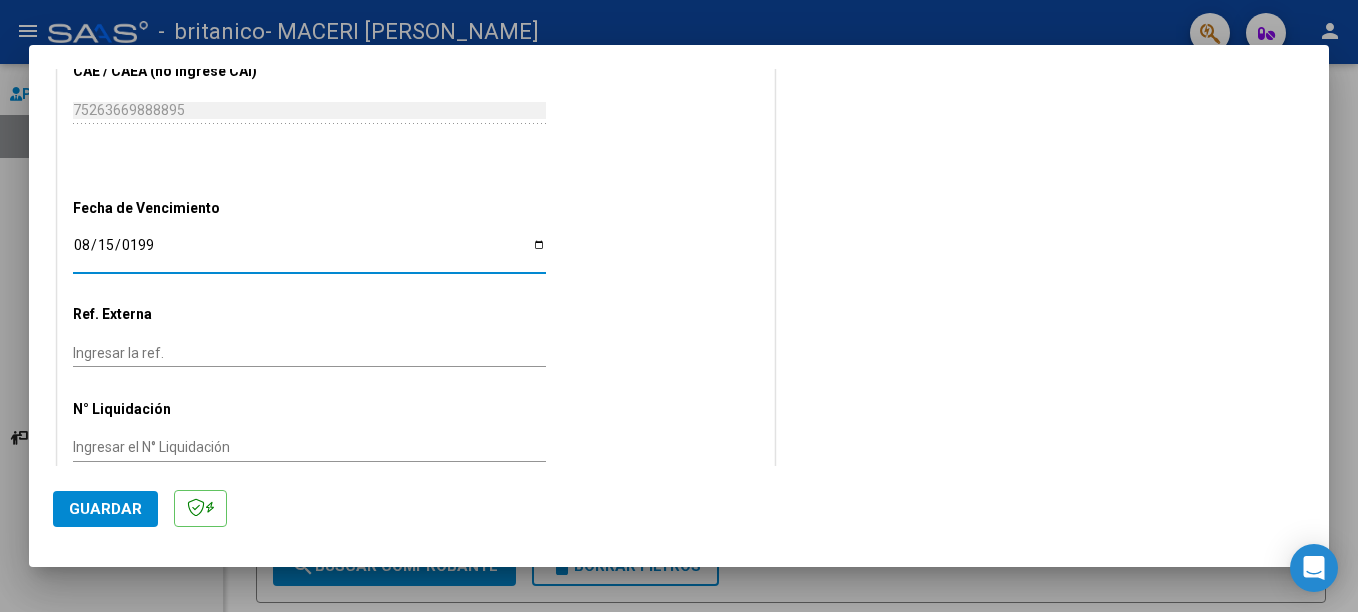 scroll, scrollTop: 1224, scrollLeft: 0, axis: vertical 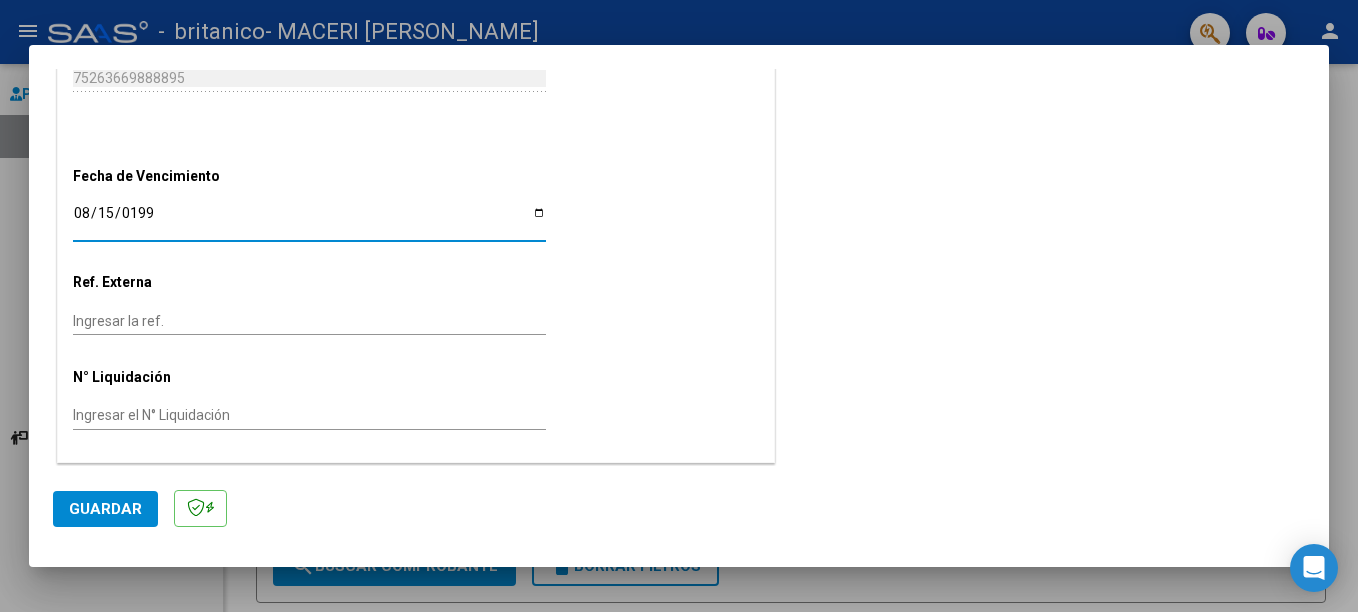 click on "Guardar" 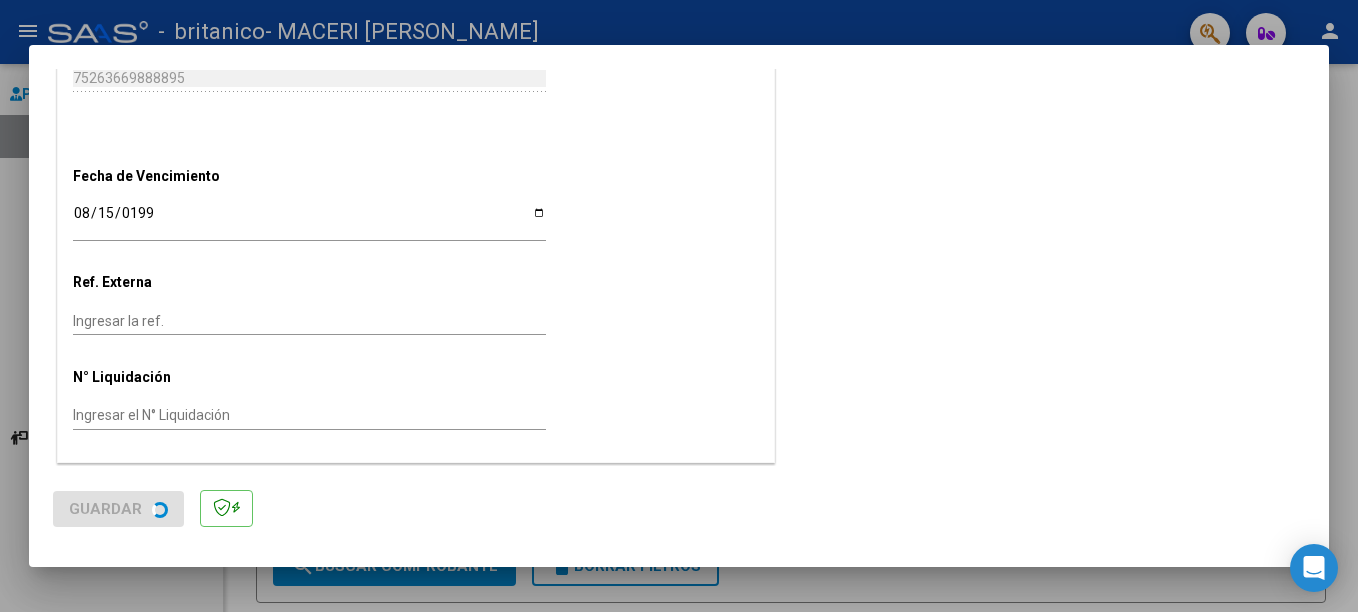 scroll, scrollTop: 0, scrollLeft: 0, axis: both 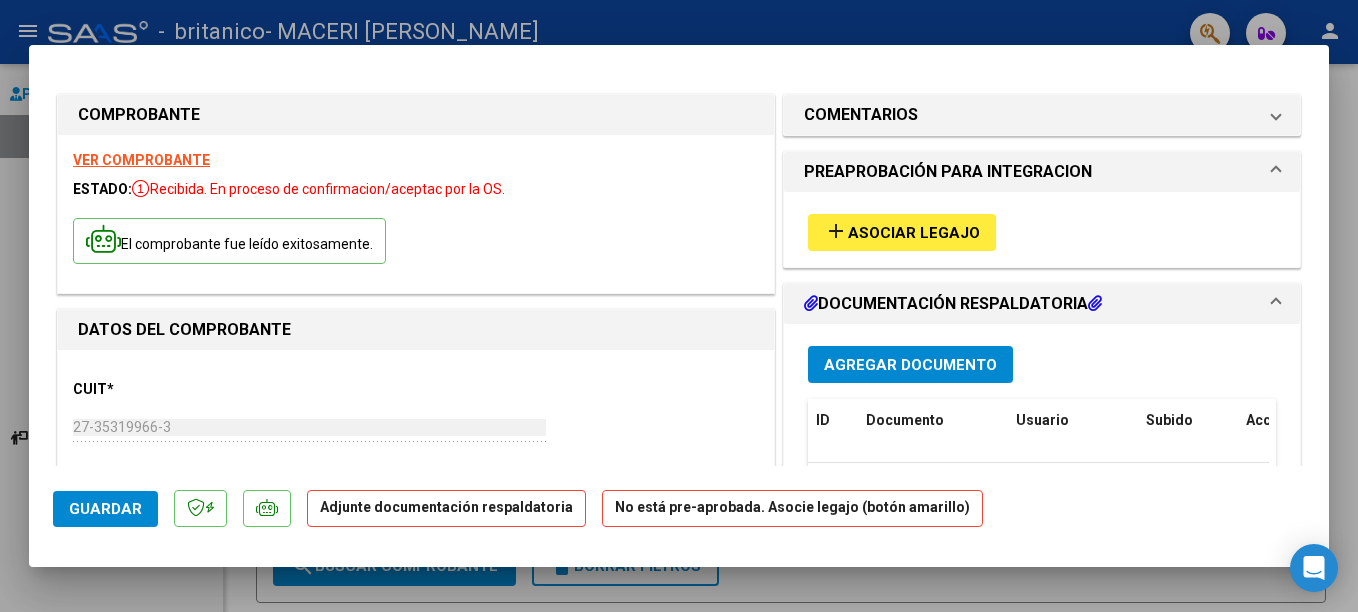 click on "Agregar Documento" at bounding box center [910, 365] 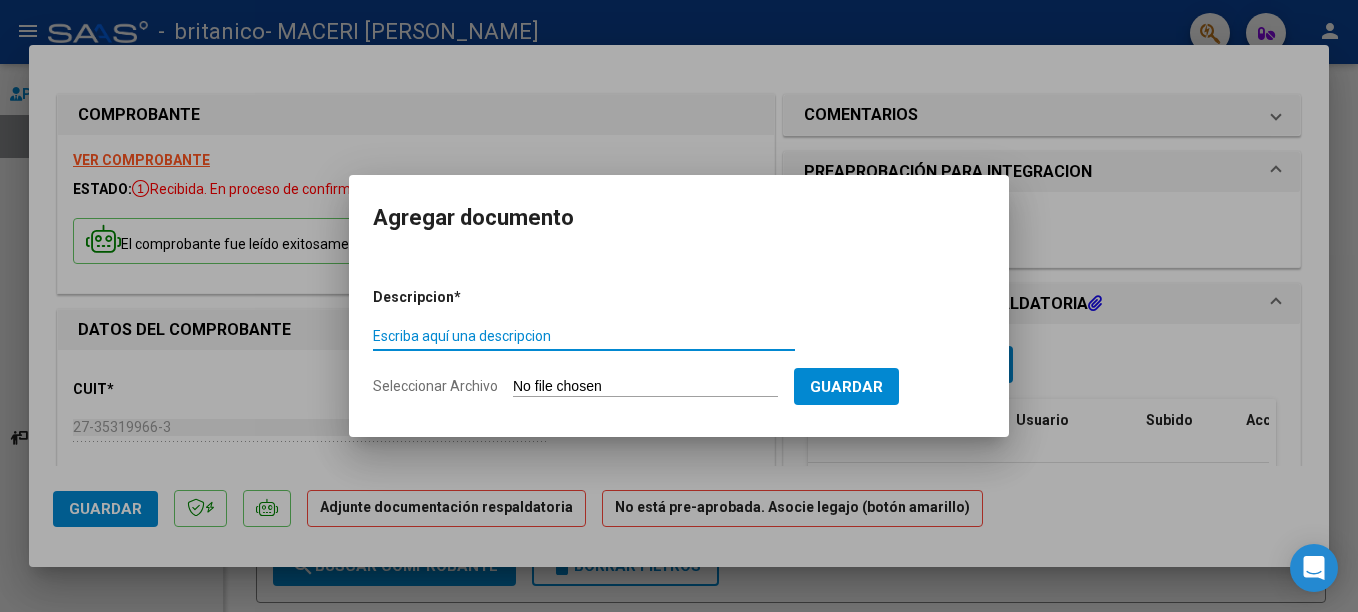 click on "Escriba aquí una descripcion" at bounding box center [584, 336] 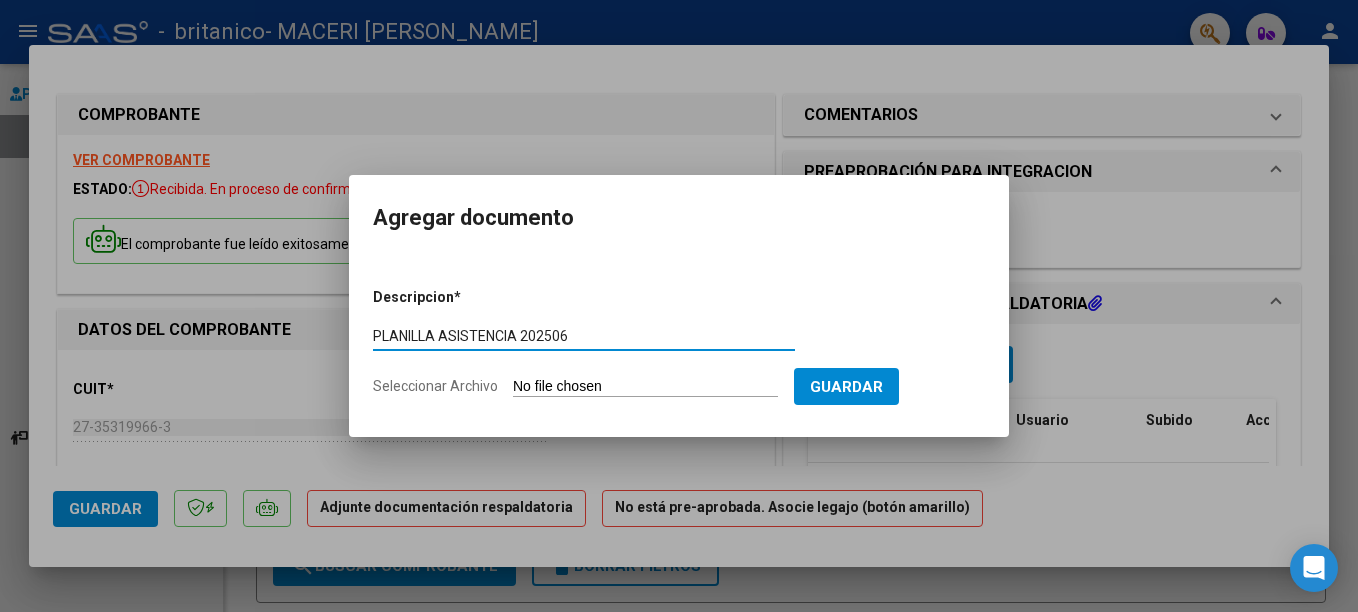 type on "PLANILLA ASISTENCIA 202506" 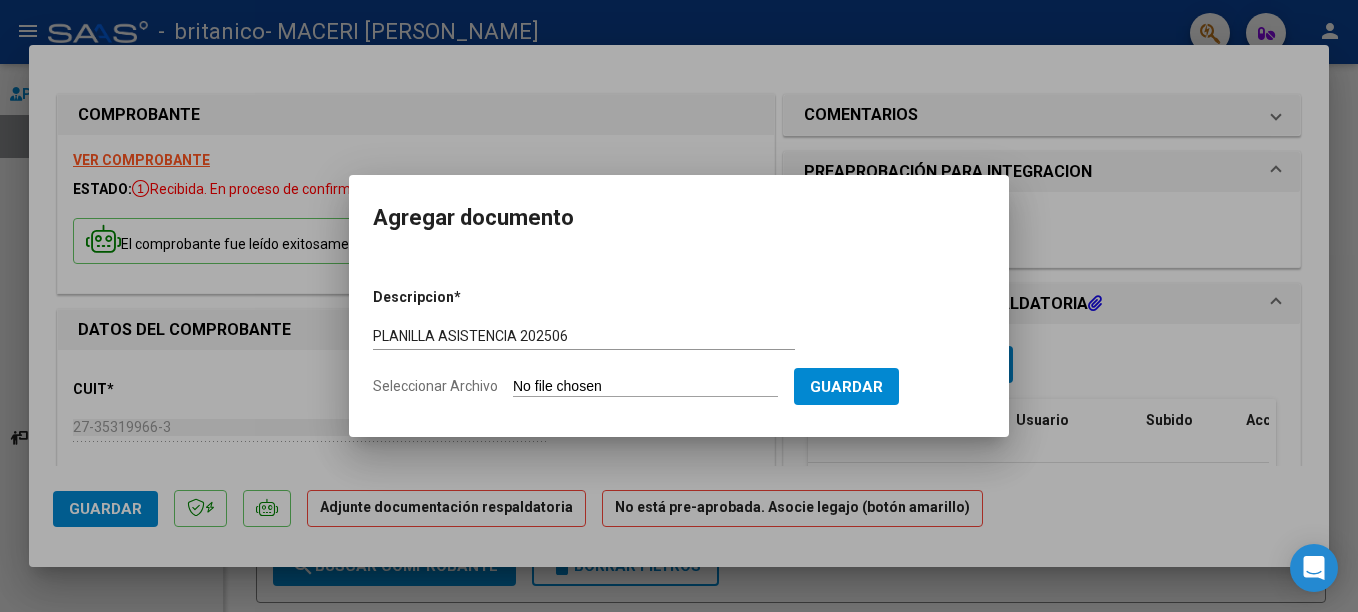 click on "Seleccionar Archivo" at bounding box center (645, 387) 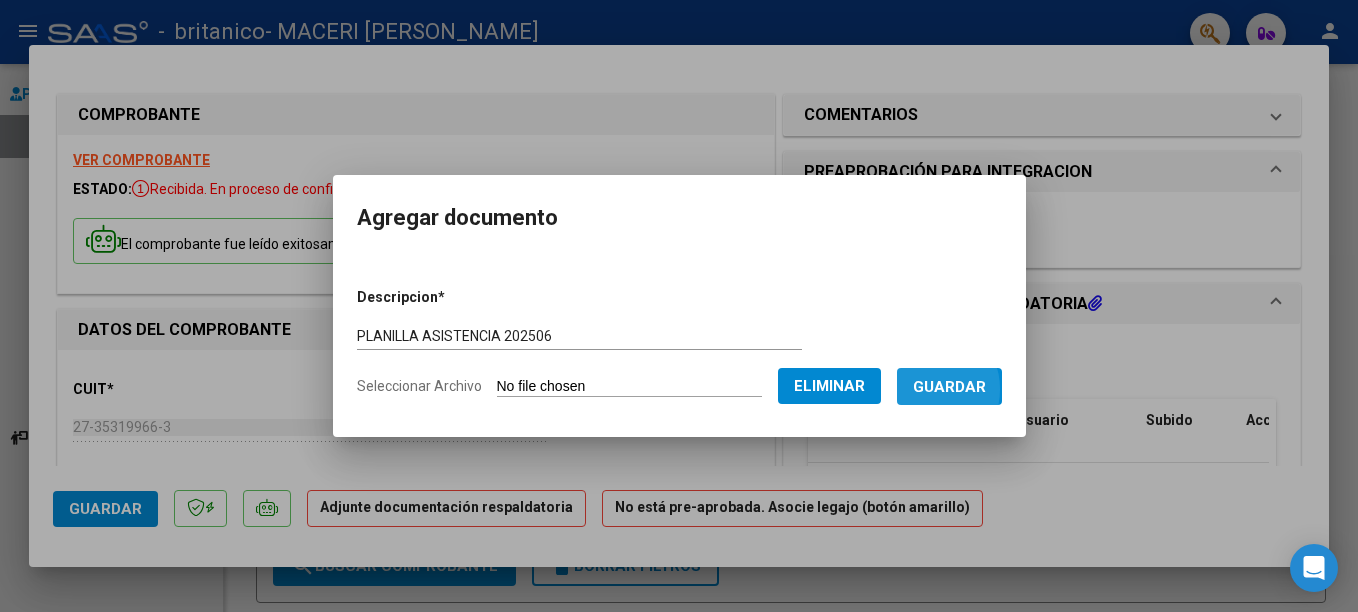 click on "Guardar" at bounding box center (949, 387) 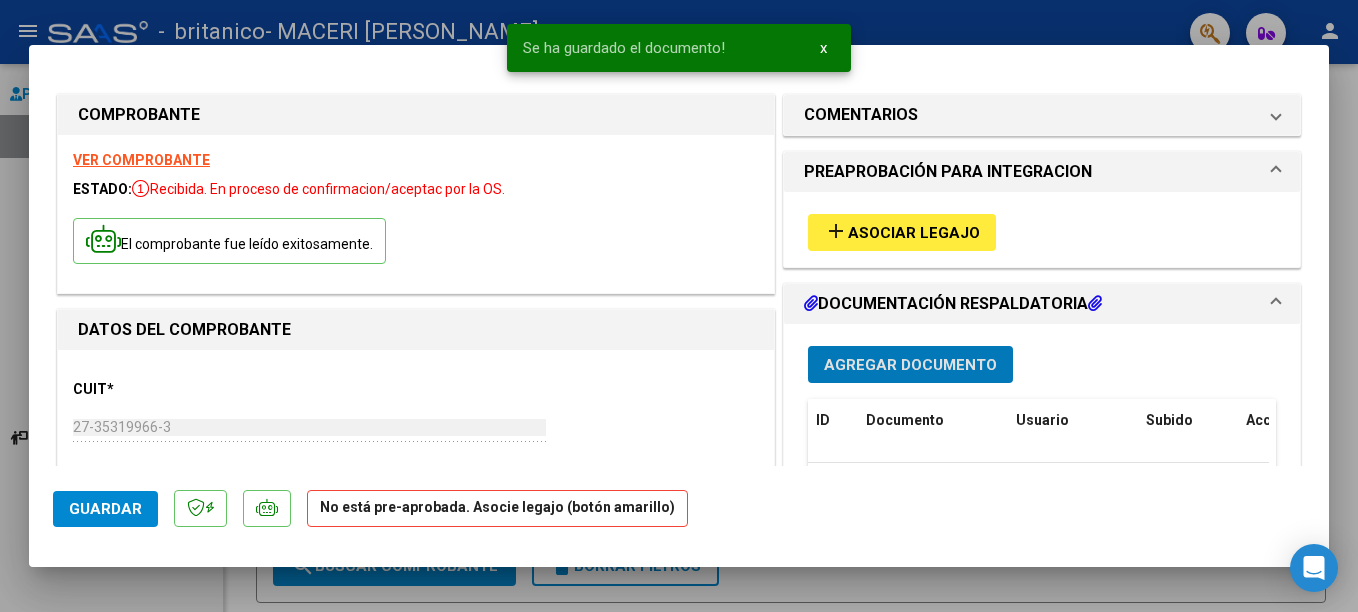 click on "Guardar" 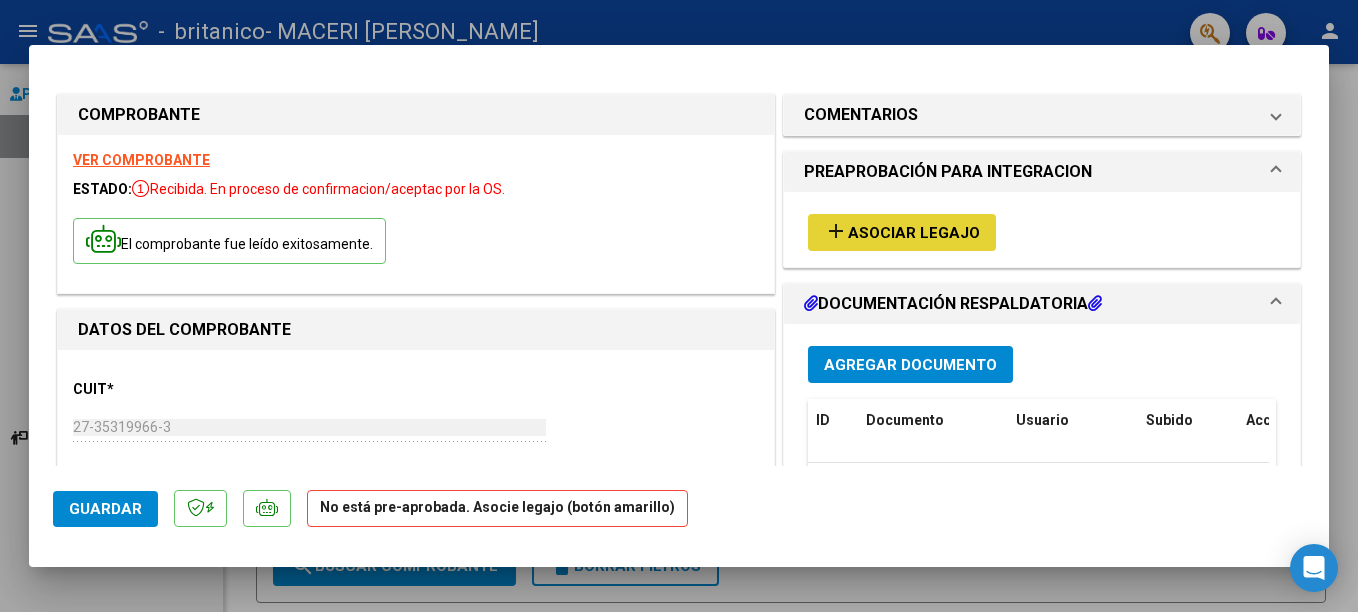 click on "Asociar Legajo" at bounding box center (914, 233) 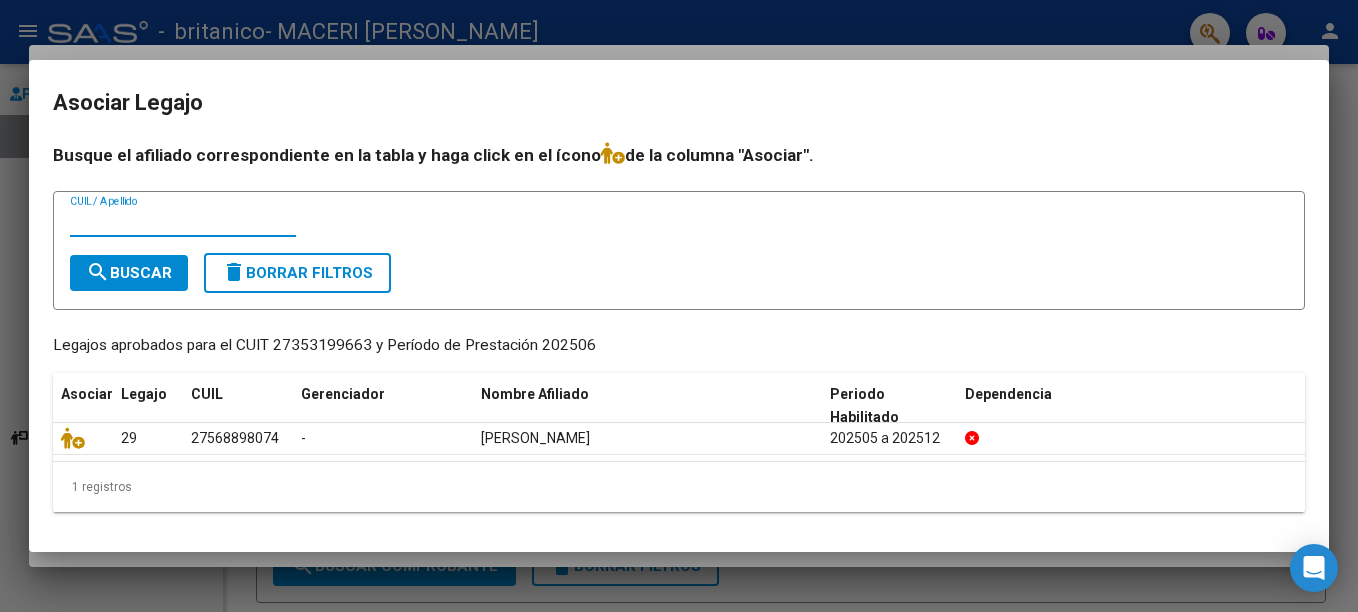 click on "CUIL / Apellido" at bounding box center [183, 221] 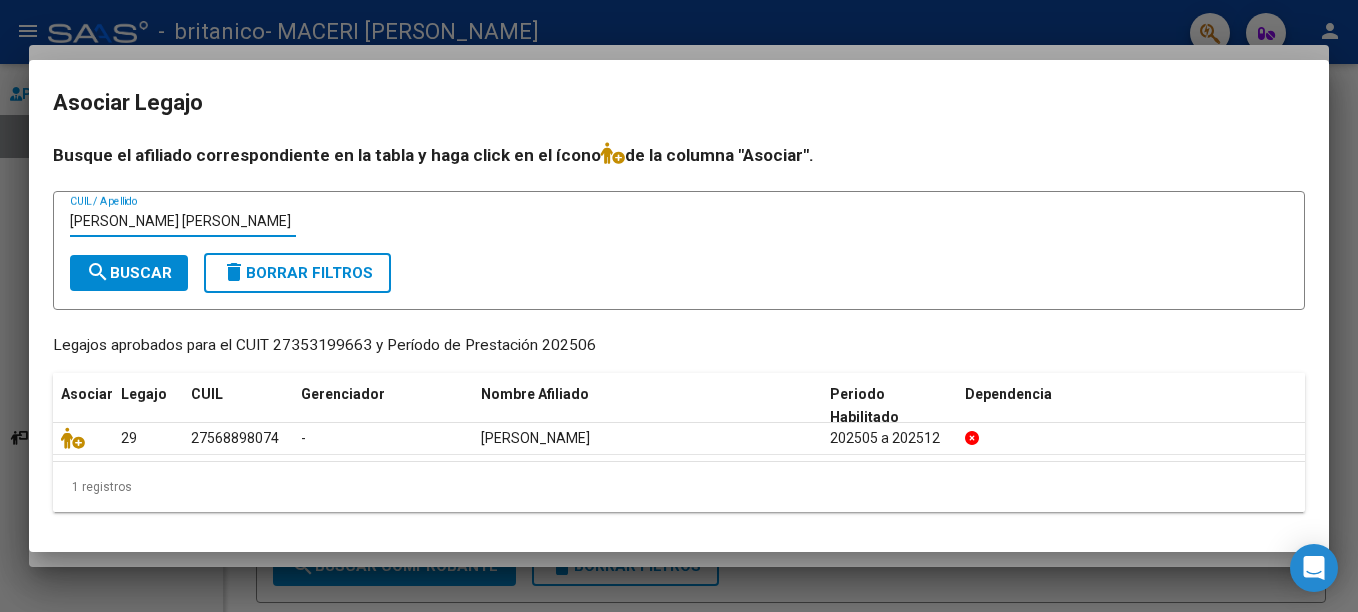 type on "[PERSON_NAME] [PERSON_NAME]" 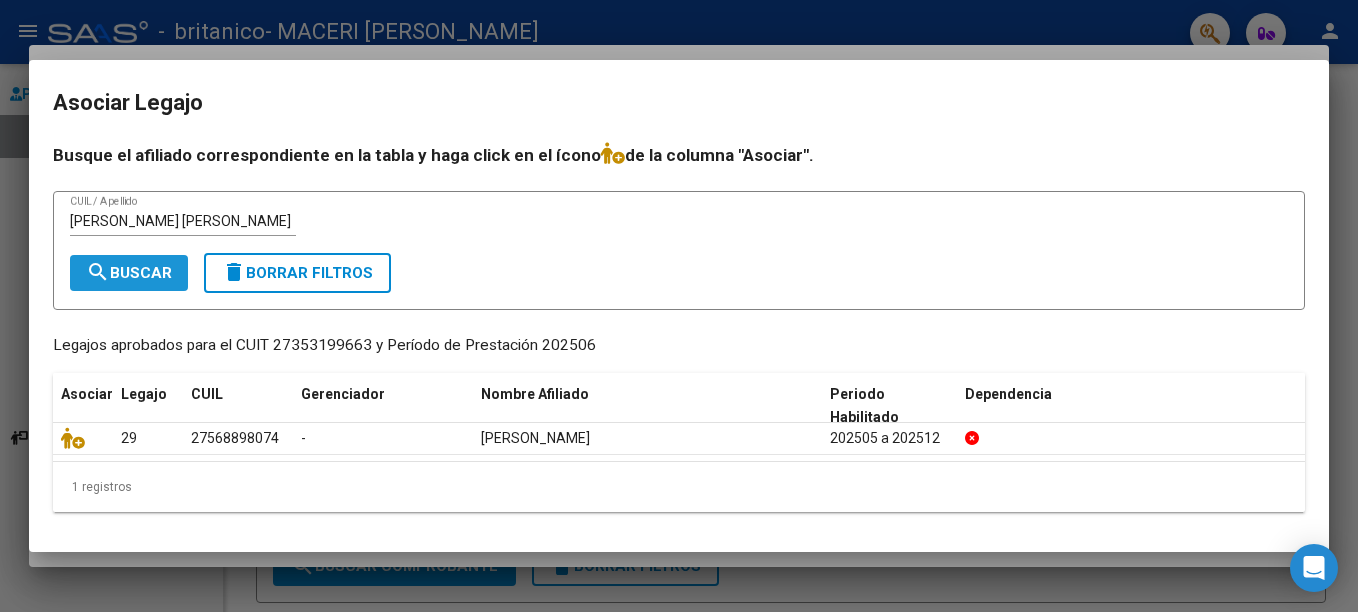 click on "search  Buscar" at bounding box center [129, 273] 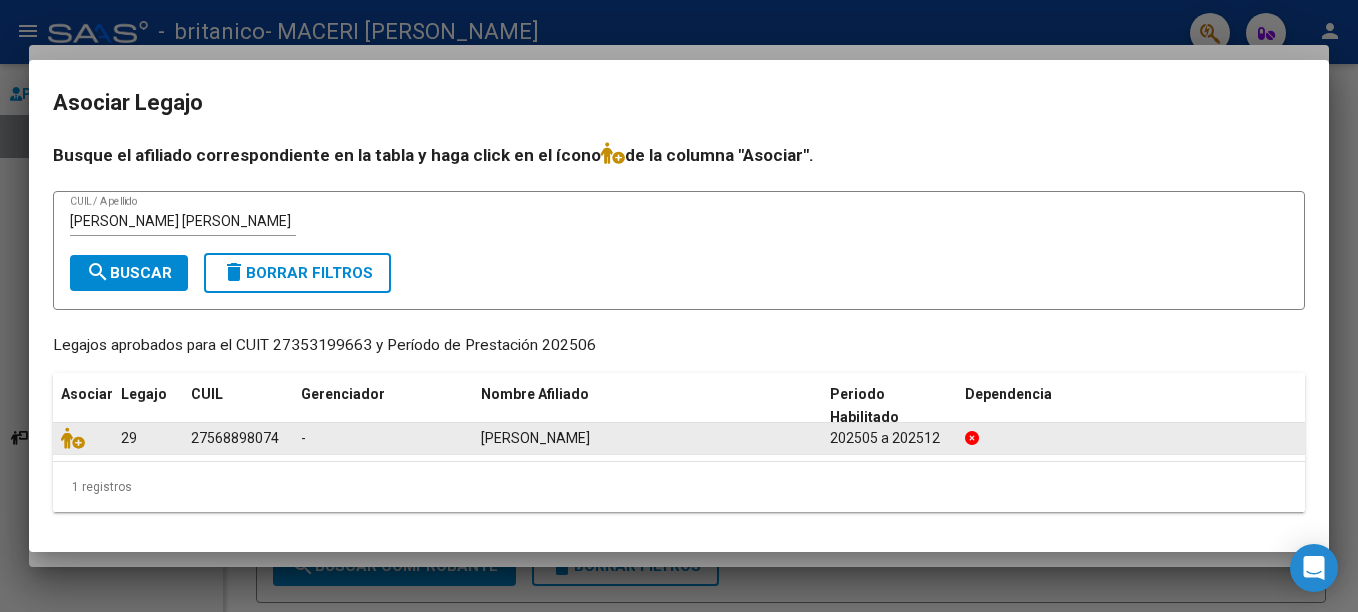 click on "29 27568898074  -  [PERSON_NAME]  202505 a 202512" 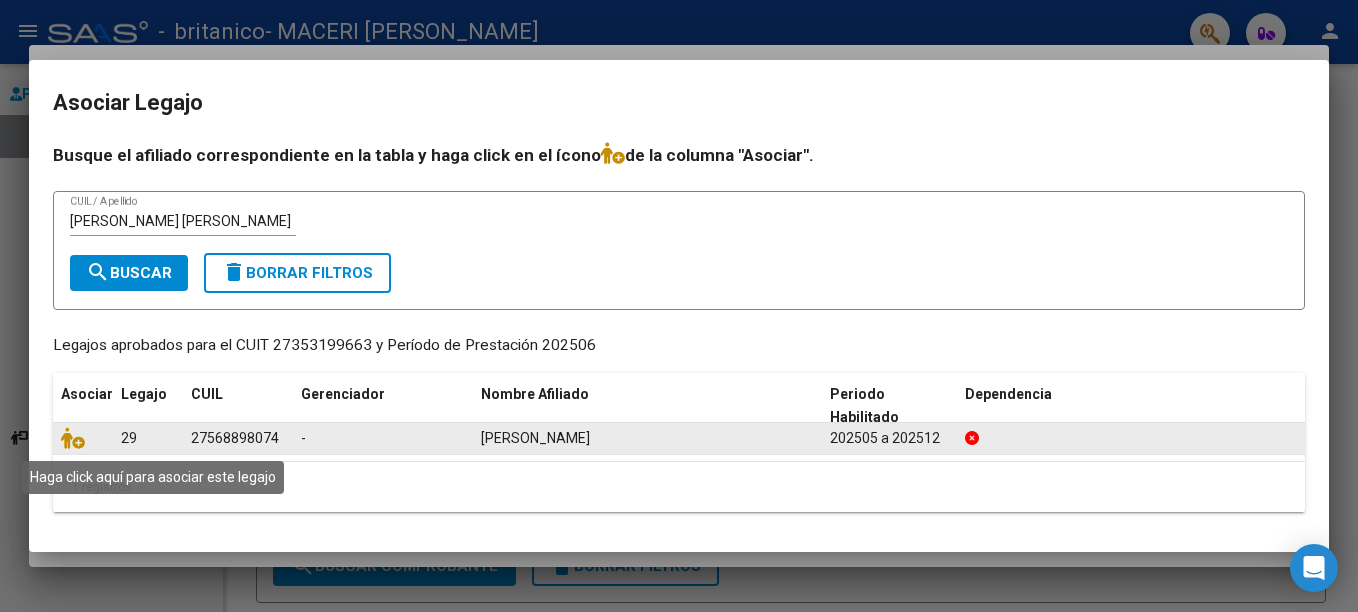click 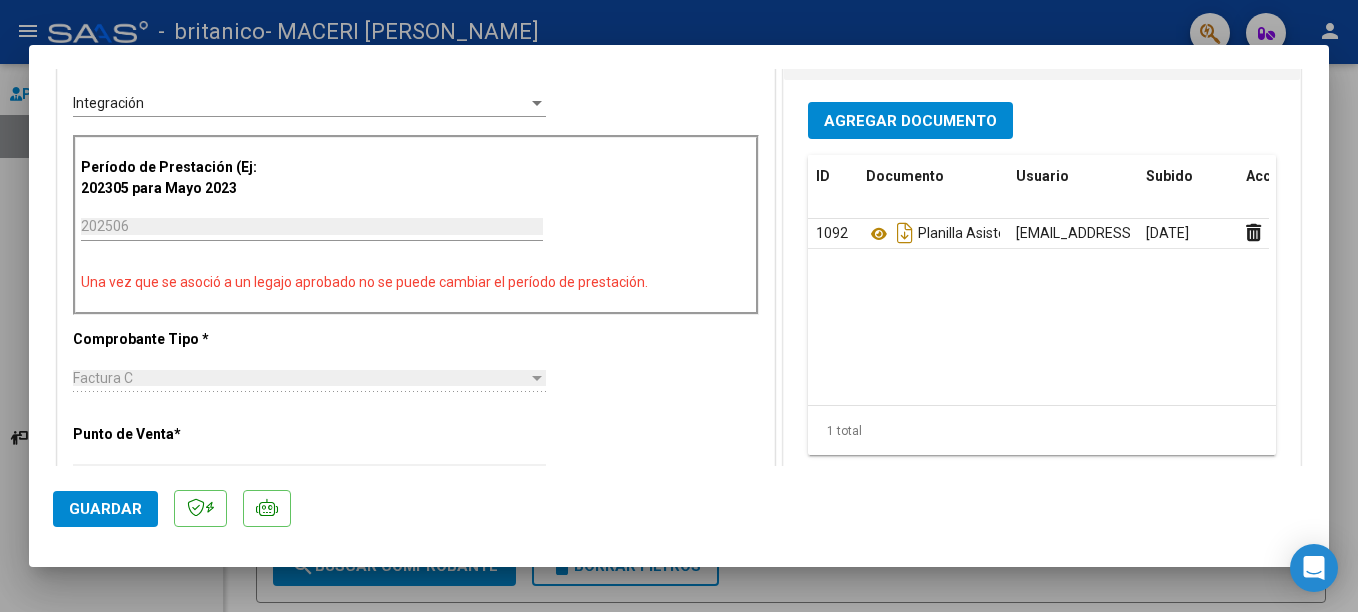 scroll, scrollTop: 600, scrollLeft: 0, axis: vertical 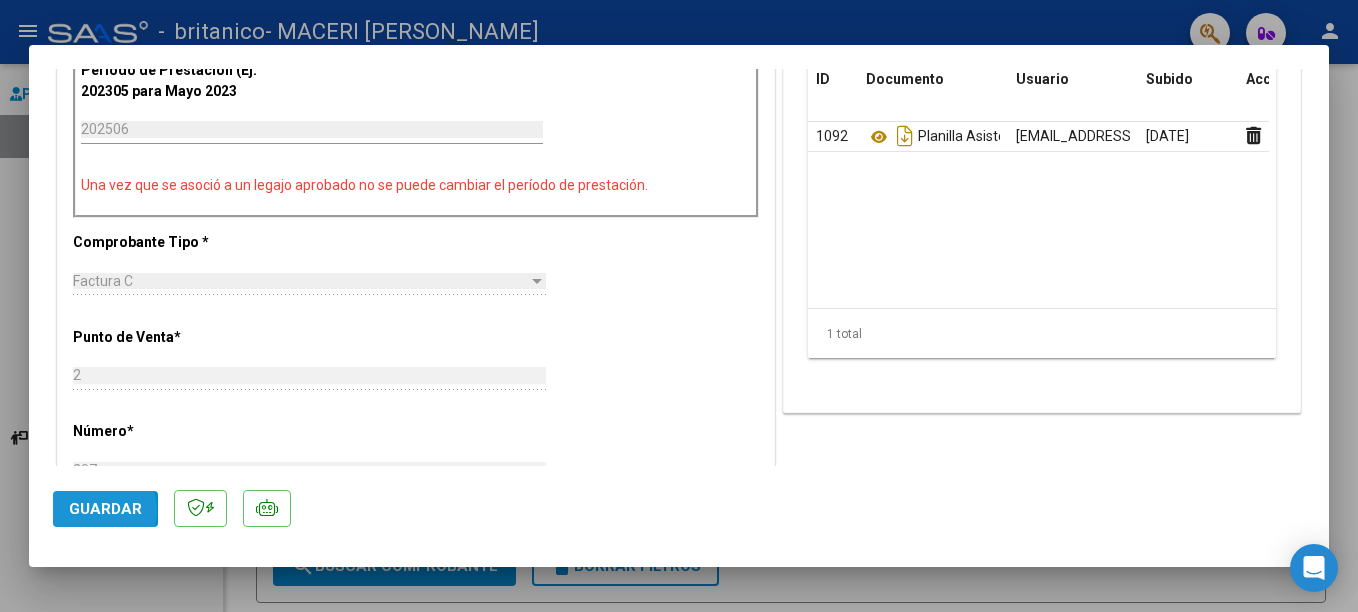 click on "Guardar" 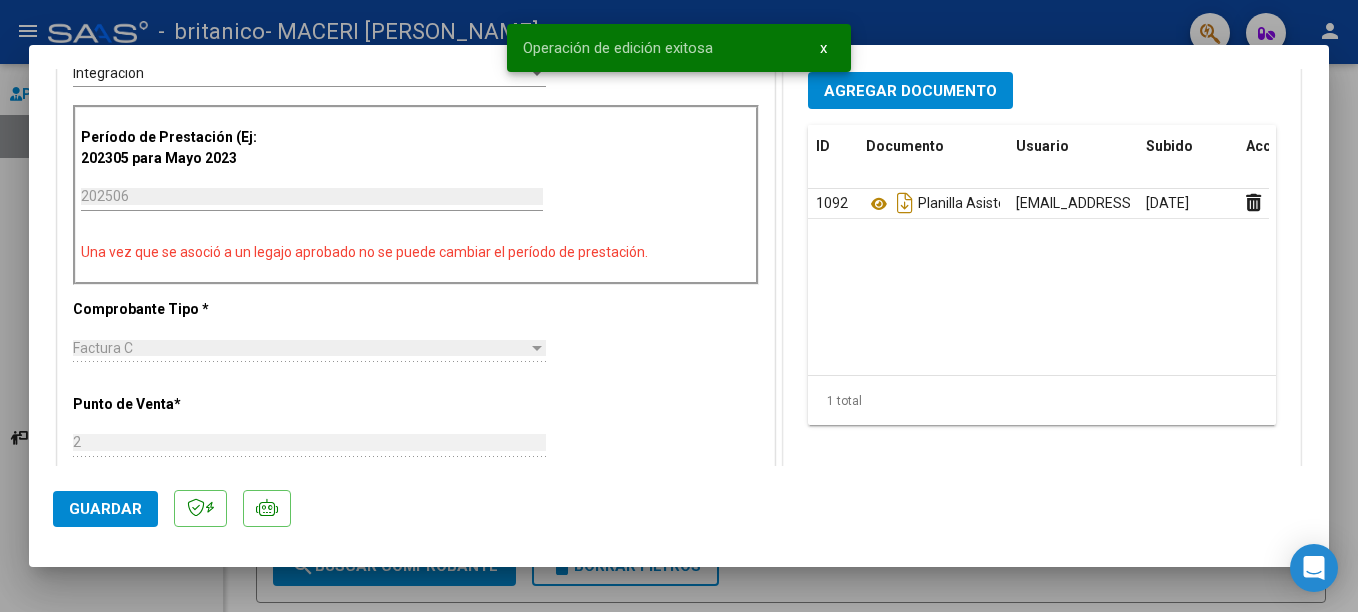scroll, scrollTop: 500, scrollLeft: 0, axis: vertical 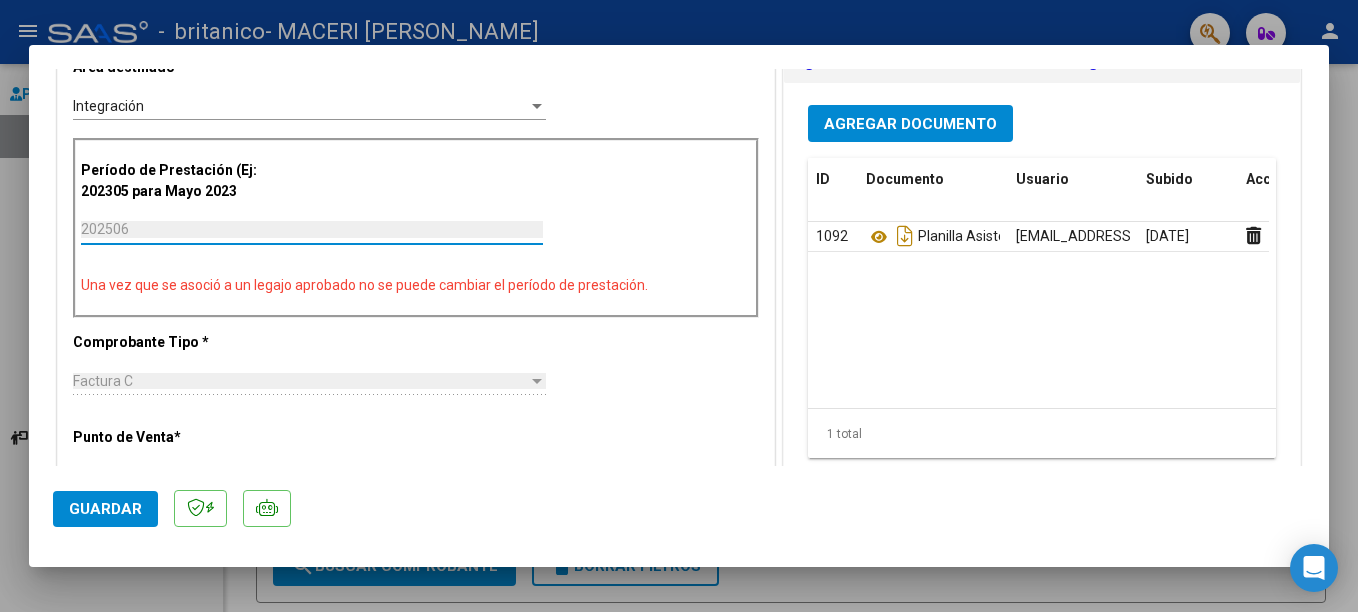 click on "202506" at bounding box center [312, 229] 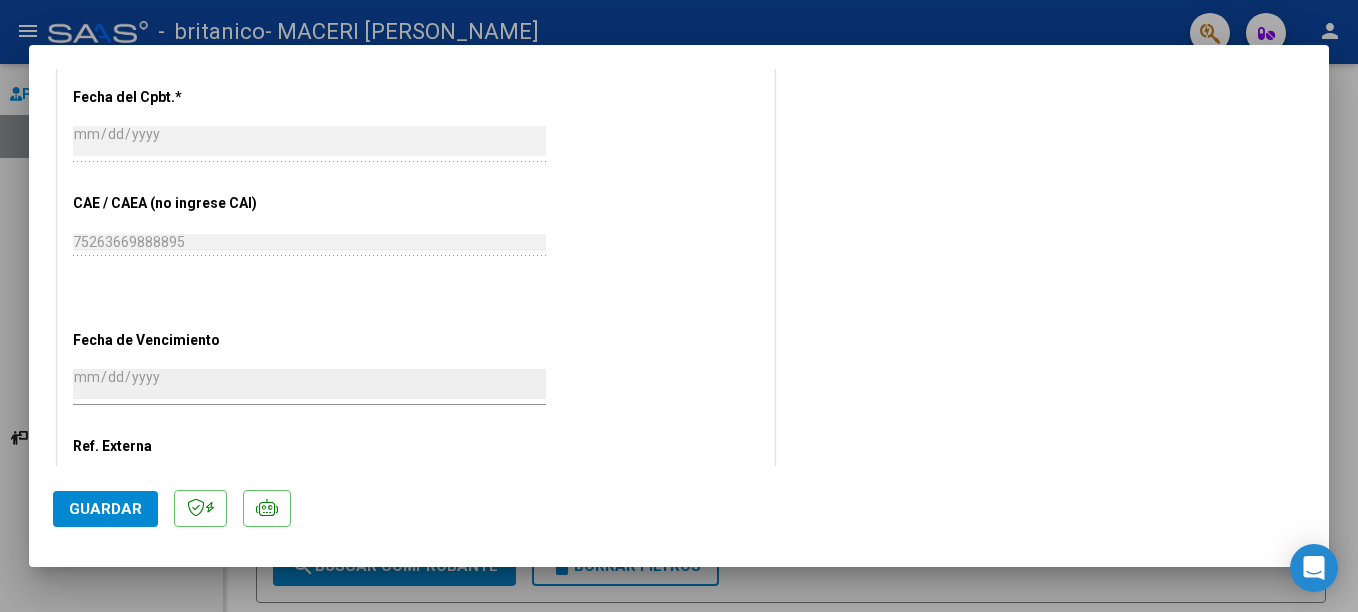 scroll, scrollTop: 1287, scrollLeft: 0, axis: vertical 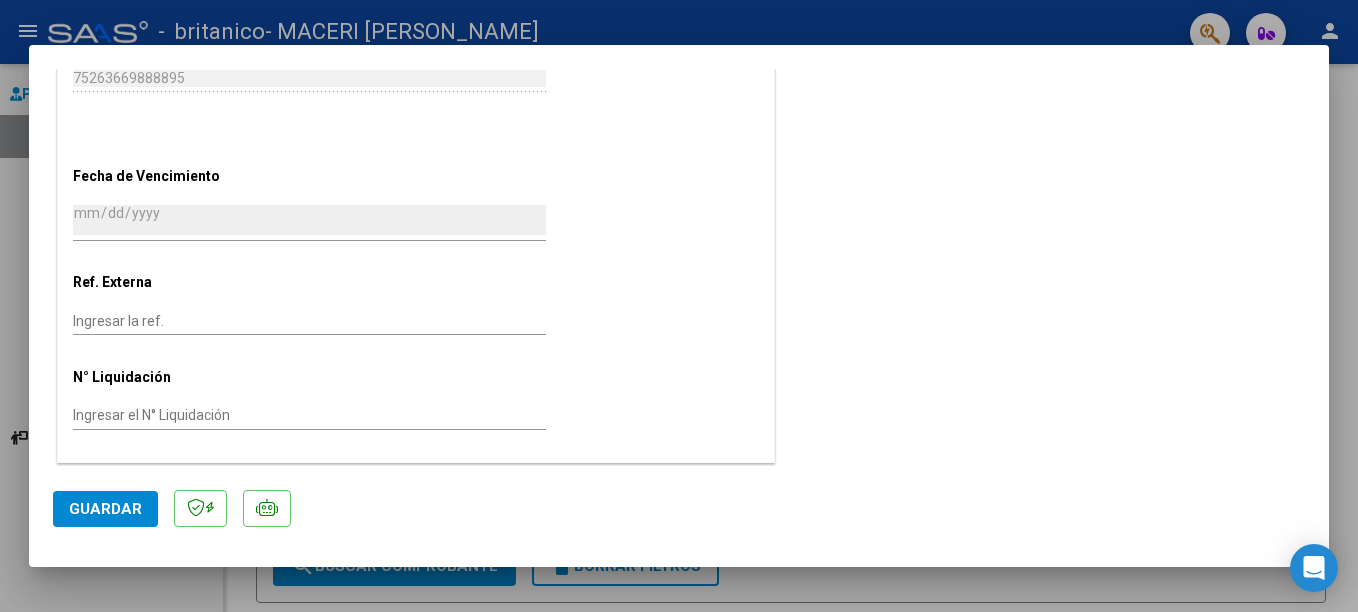 click on "Guardar" 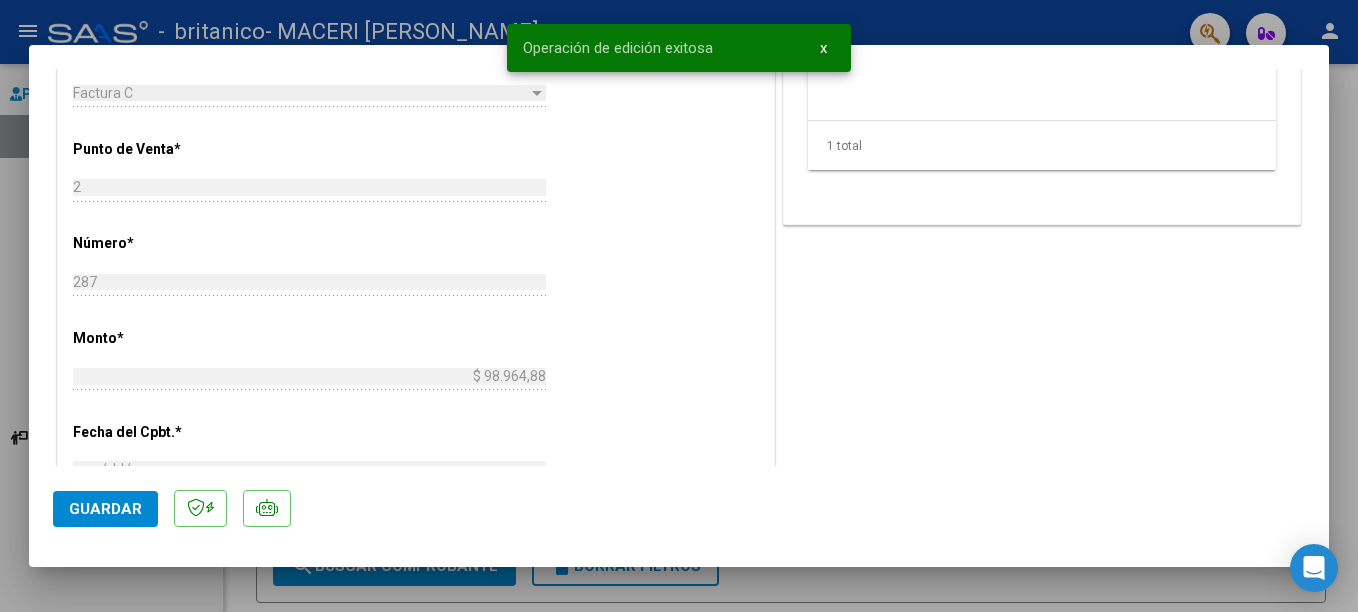 scroll, scrollTop: 787, scrollLeft: 0, axis: vertical 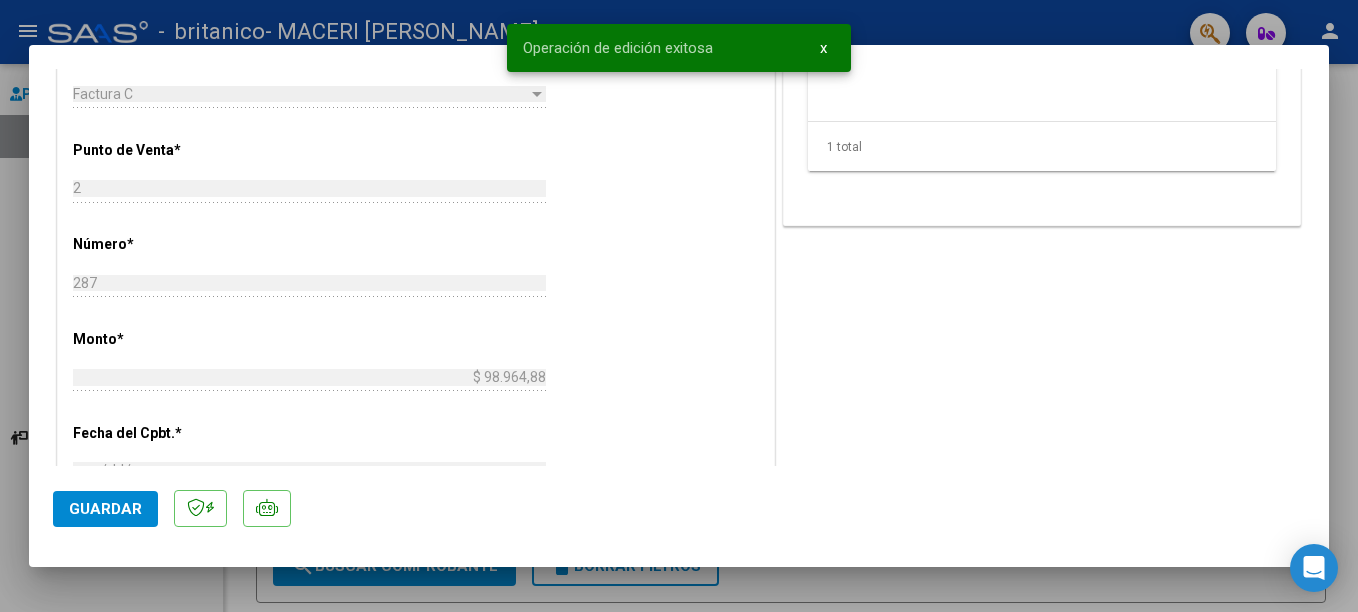 click at bounding box center [679, 306] 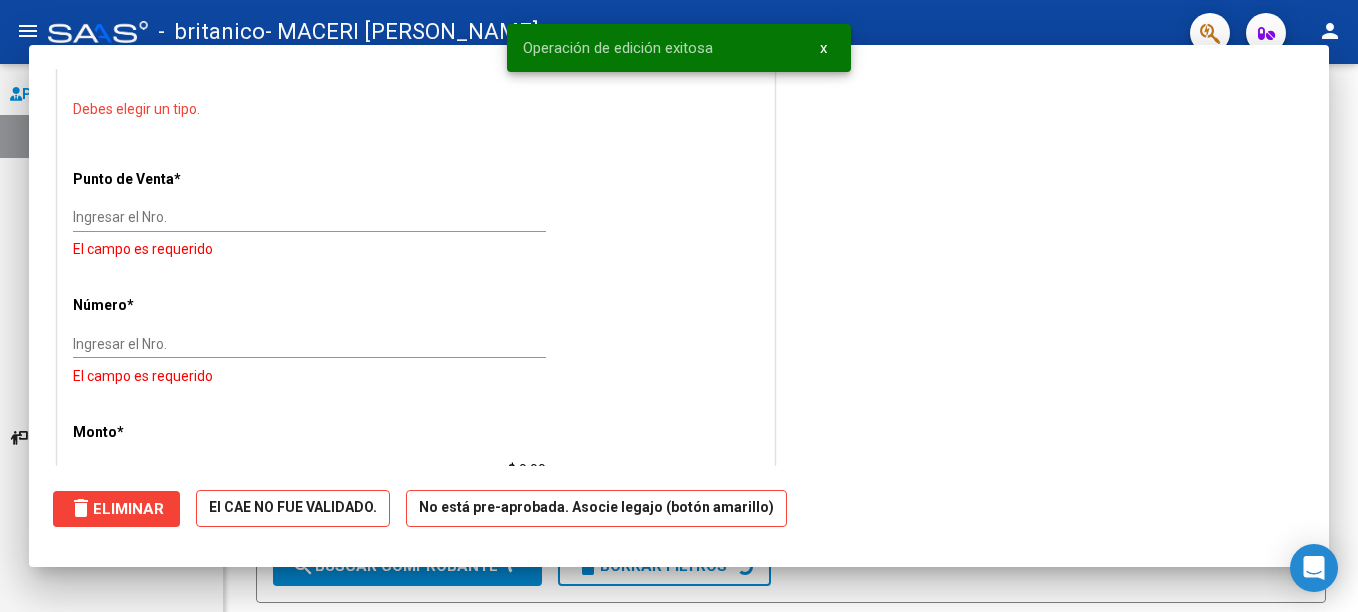 scroll, scrollTop: 0, scrollLeft: 0, axis: both 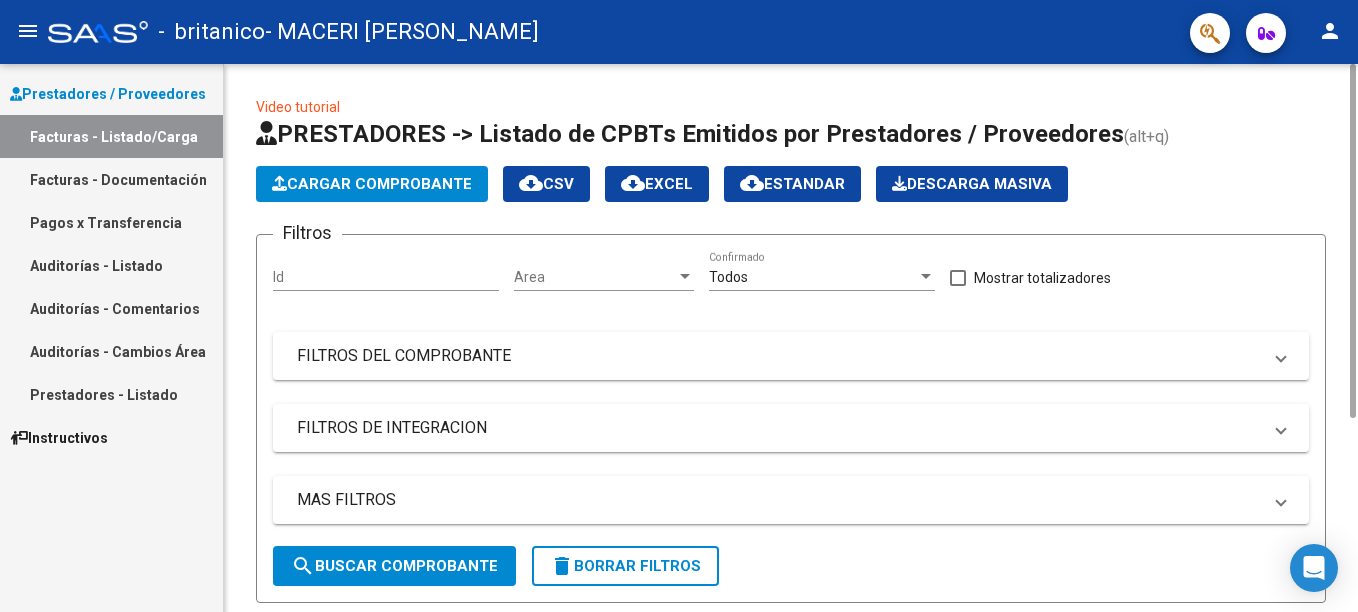 click on "Cargar Comprobante" 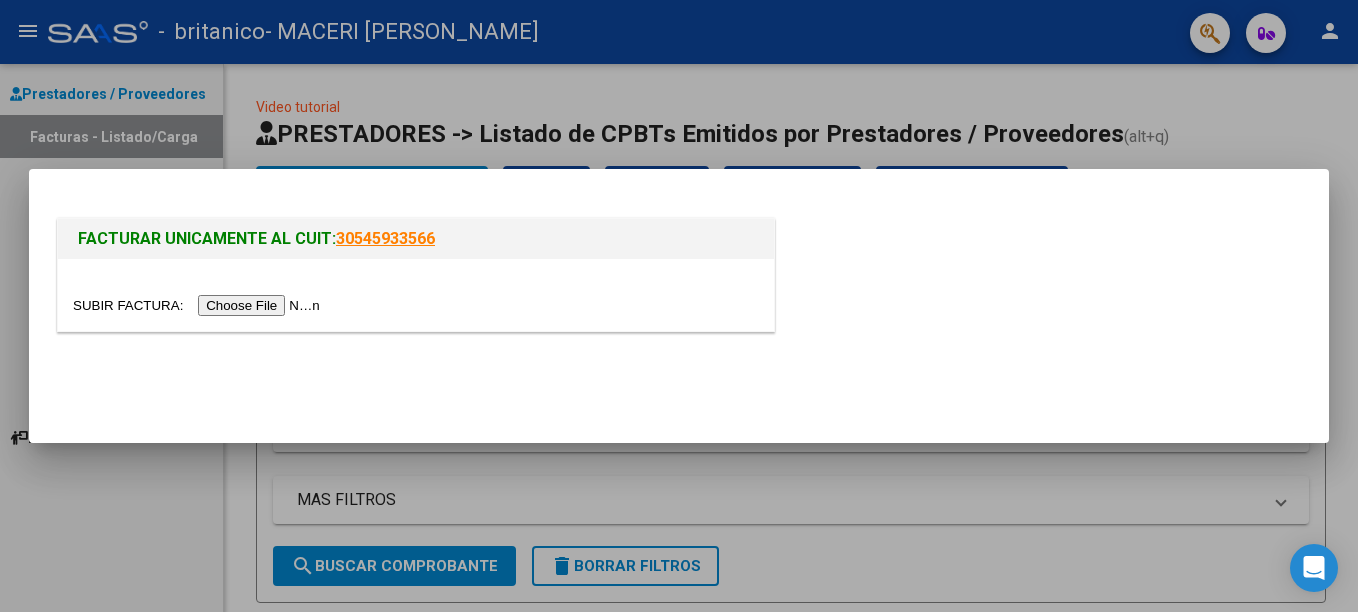 click at bounding box center [199, 305] 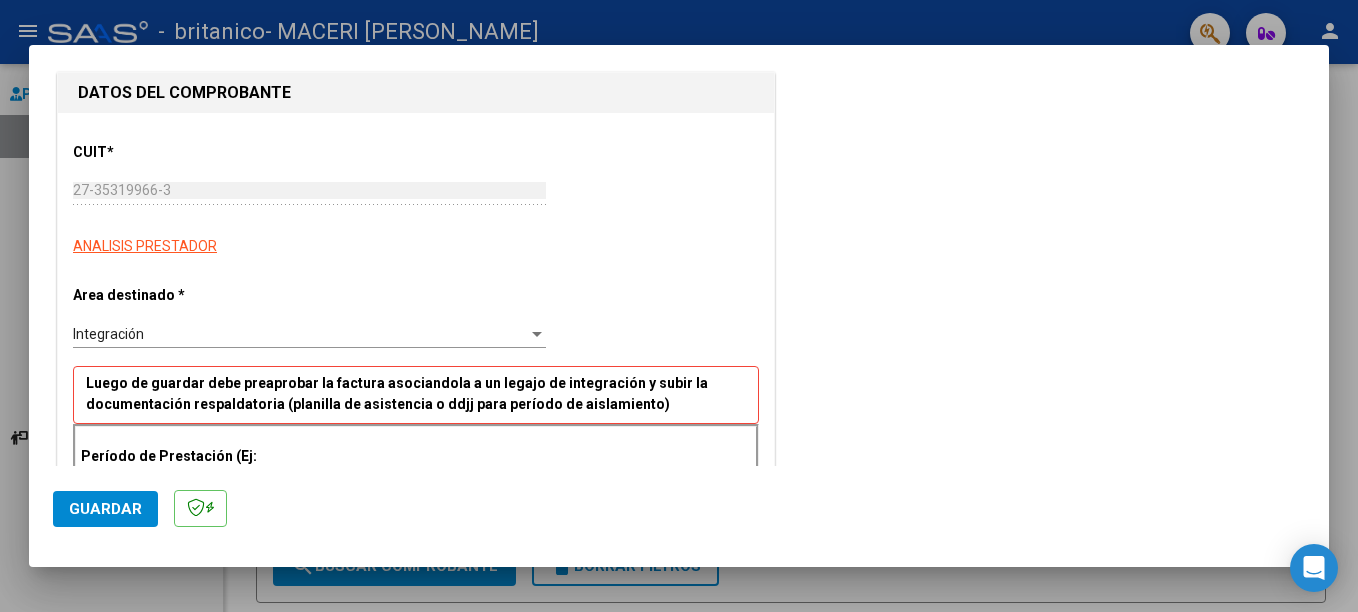 scroll, scrollTop: 300, scrollLeft: 0, axis: vertical 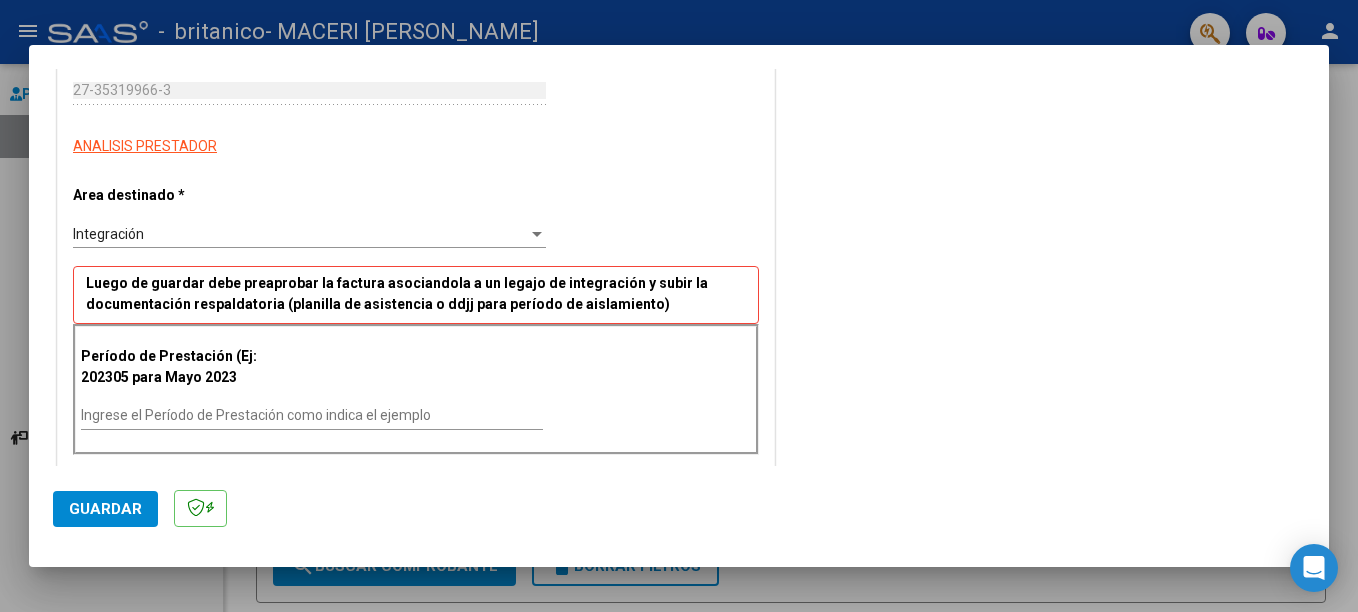 click on "Ingrese el Período de Prestación como indica el ejemplo" at bounding box center (312, 416) 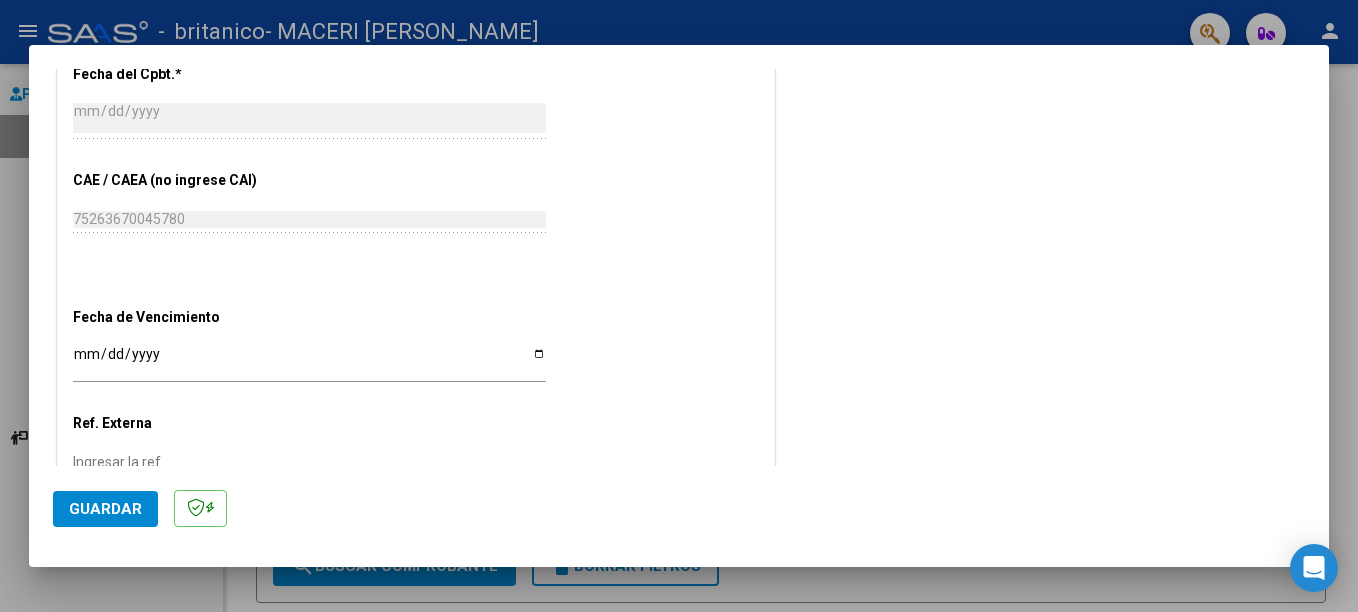 scroll, scrollTop: 1200, scrollLeft: 0, axis: vertical 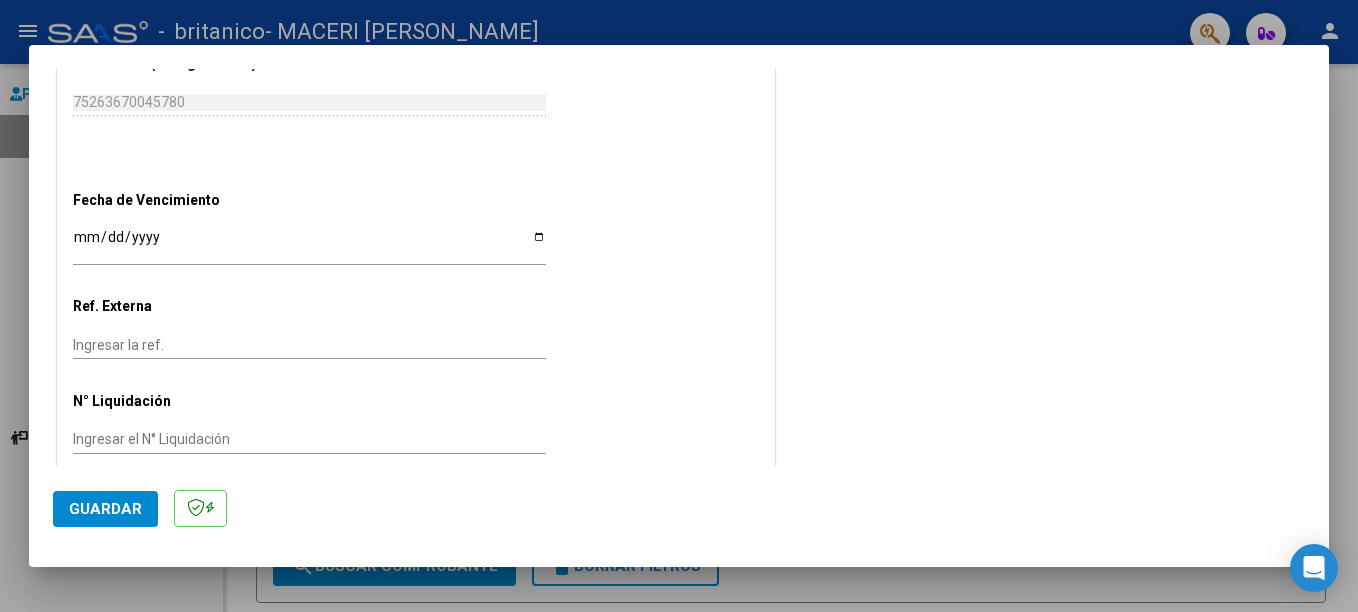 type on "202505" 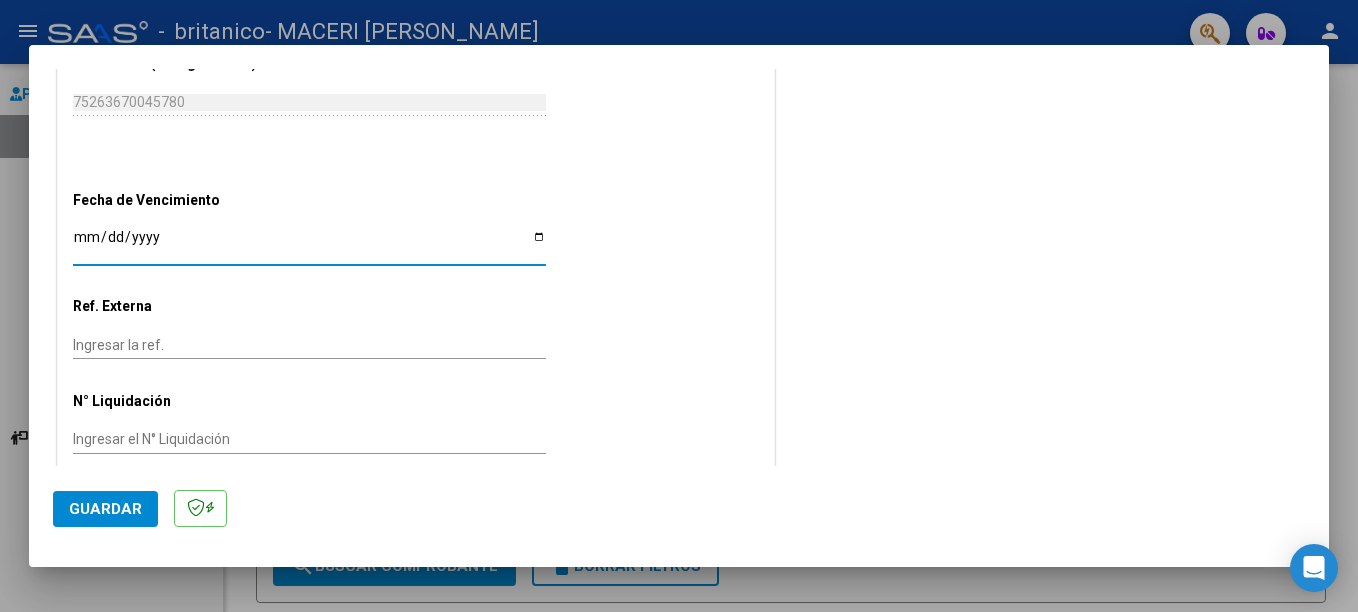 click on "Ingresar la fecha" at bounding box center [309, 244] 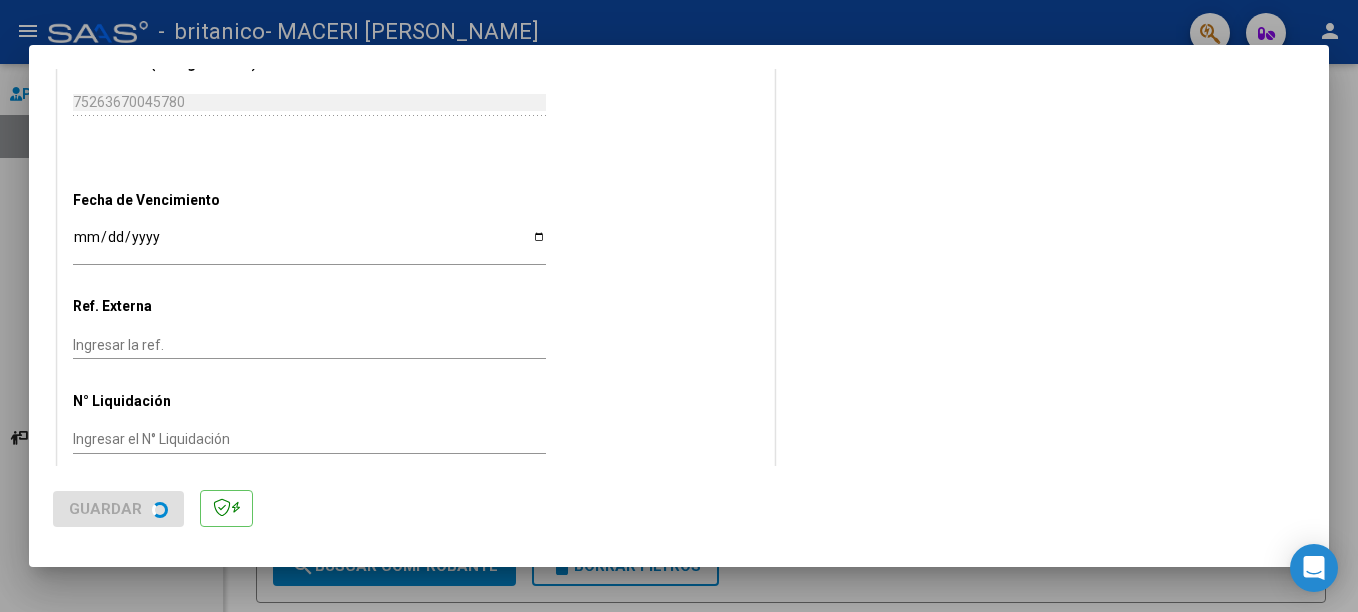 scroll, scrollTop: 0, scrollLeft: 0, axis: both 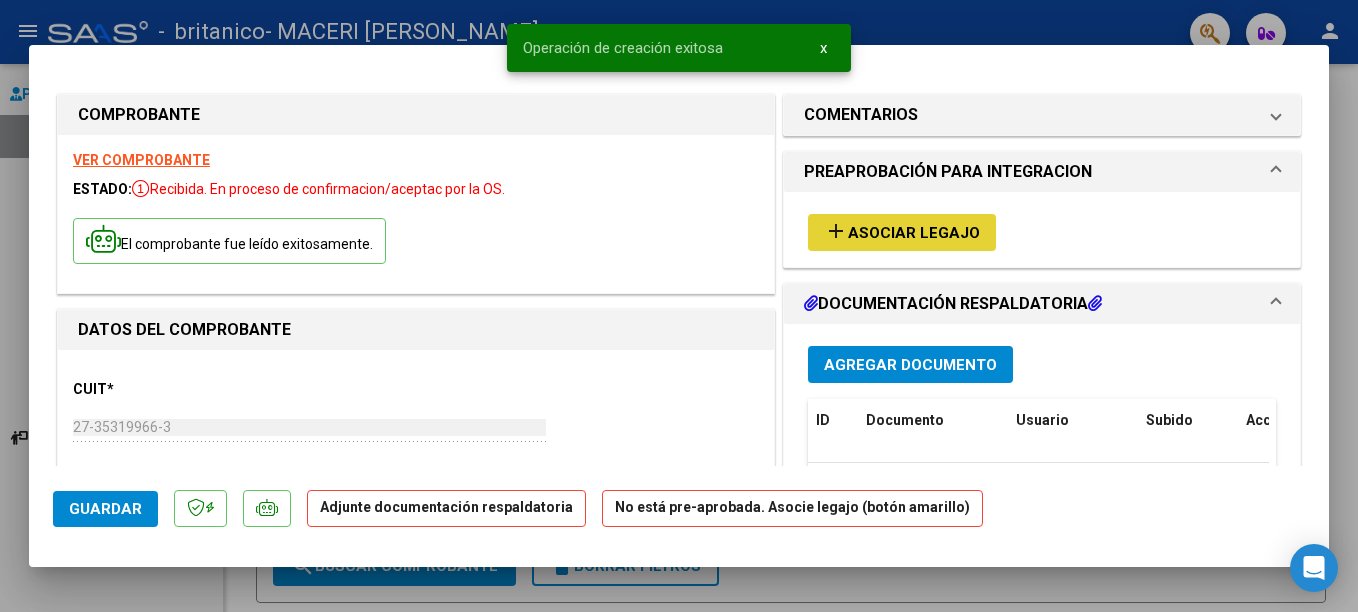 click on "Asociar Legajo" at bounding box center [914, 233] 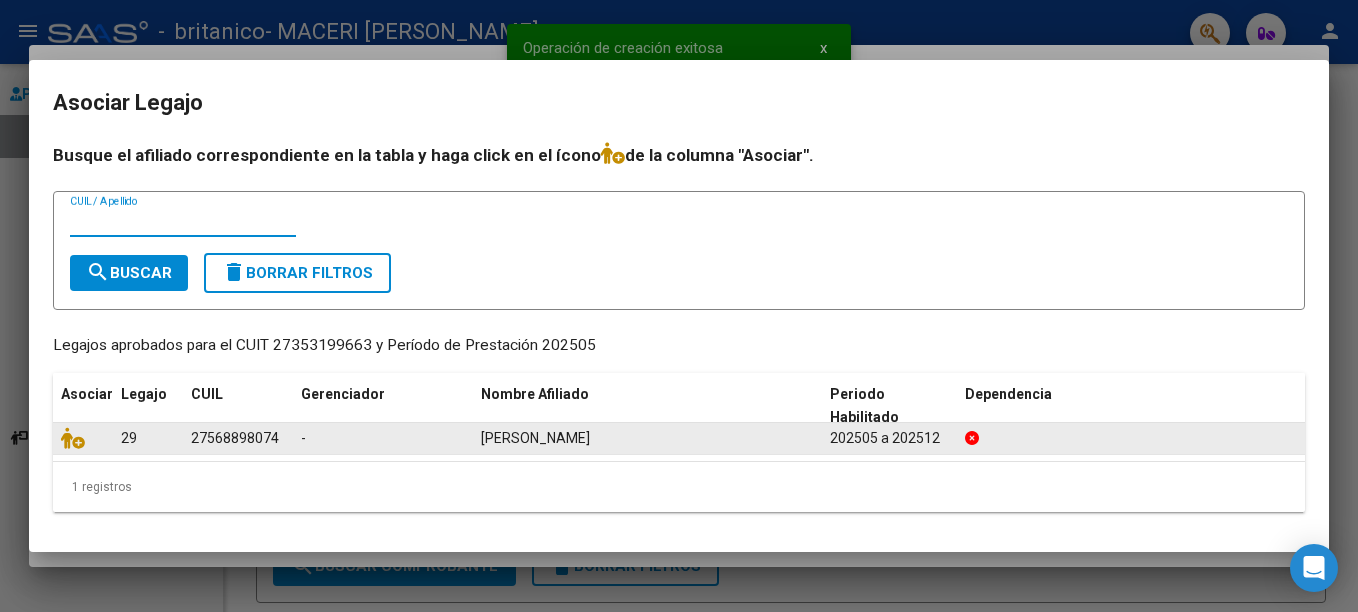 click 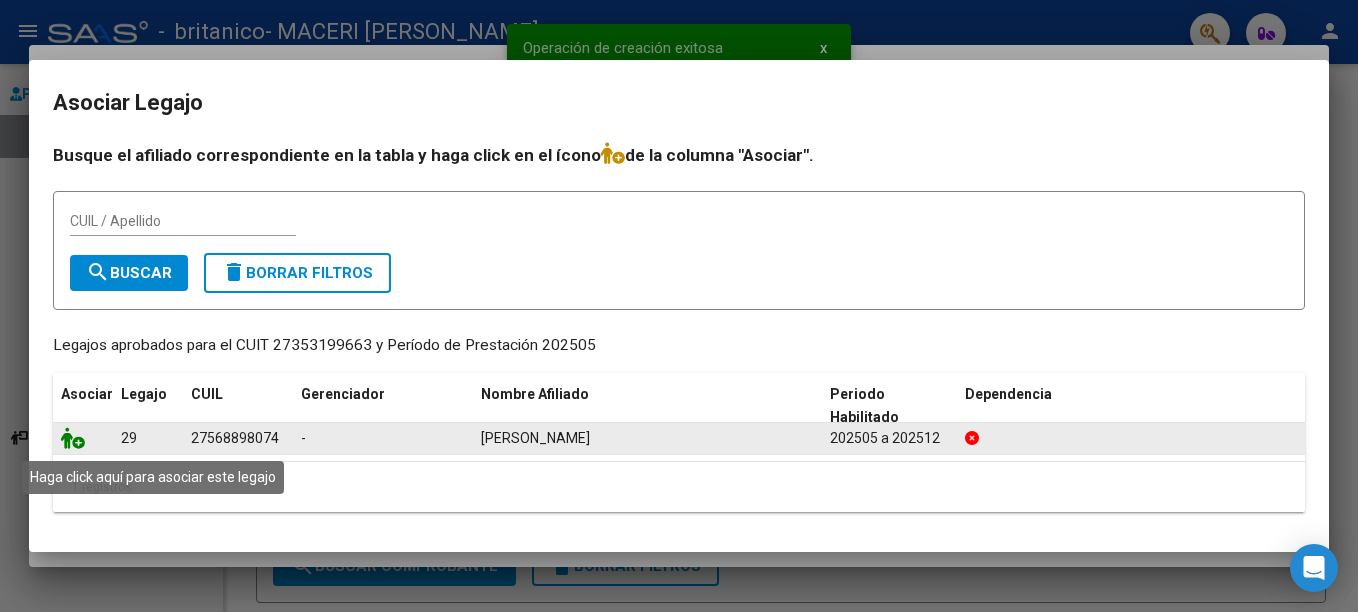 click 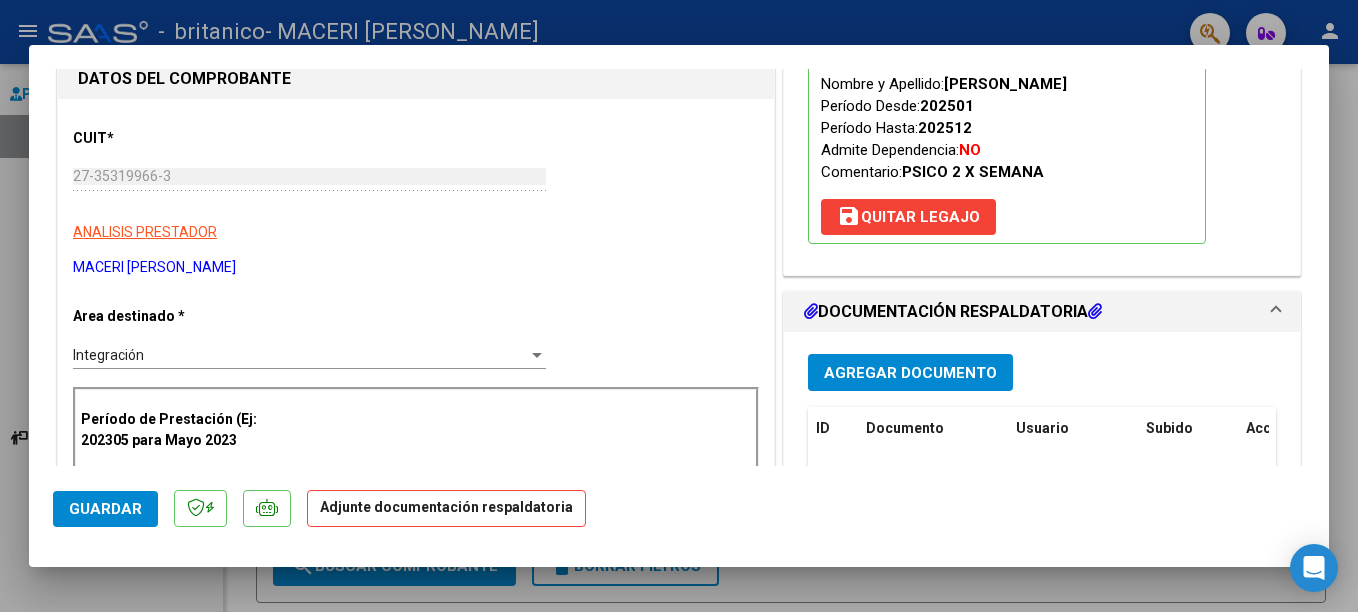 scroll, scrollTop: 300, scrollLeft: 0, axis: vertical 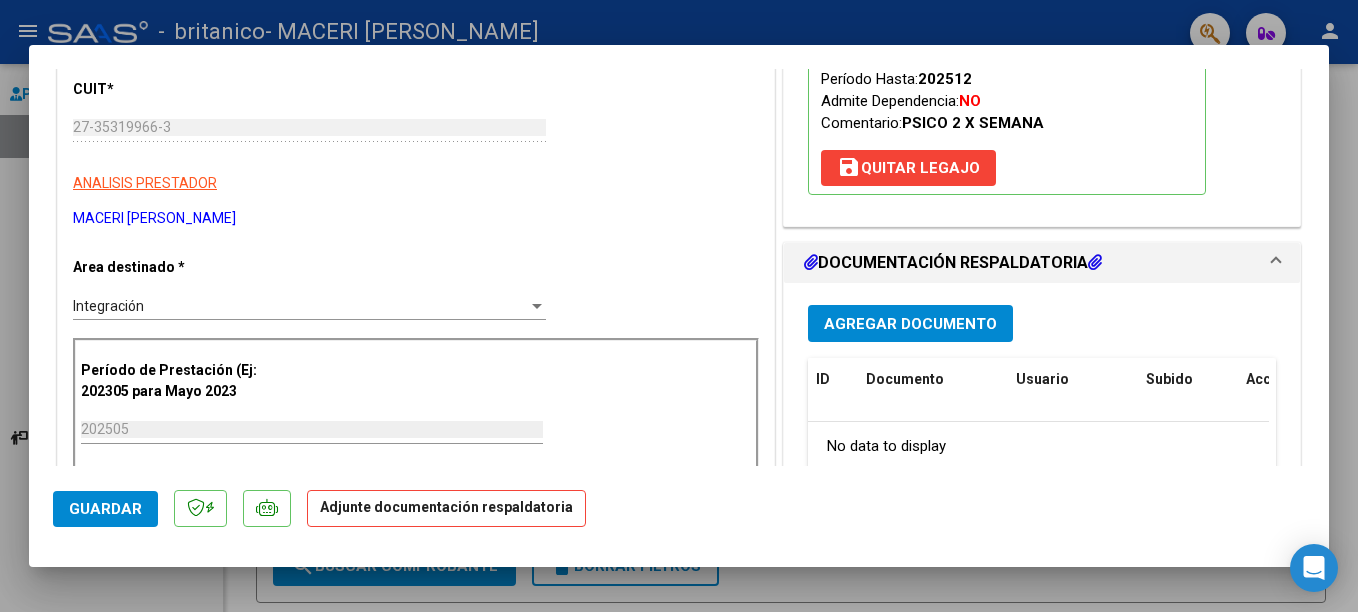 click on "Agregar Documento" at bounding box center [910, 324] 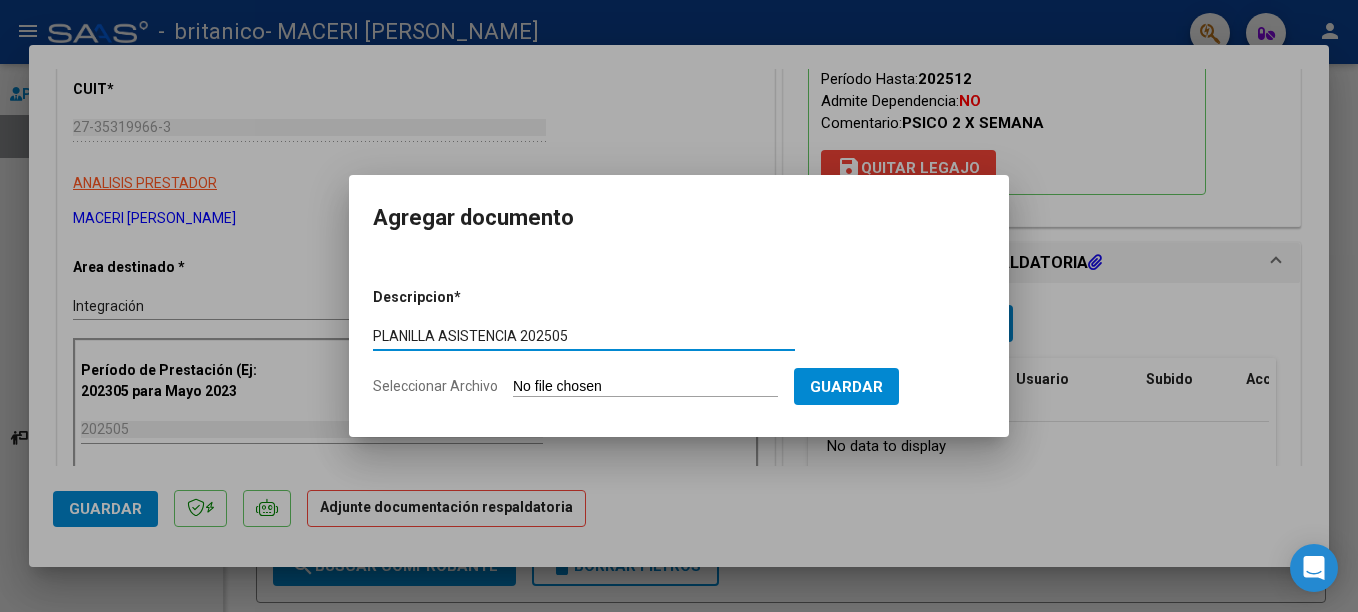 type on "PLANILLA ASISTENCIA 202505" 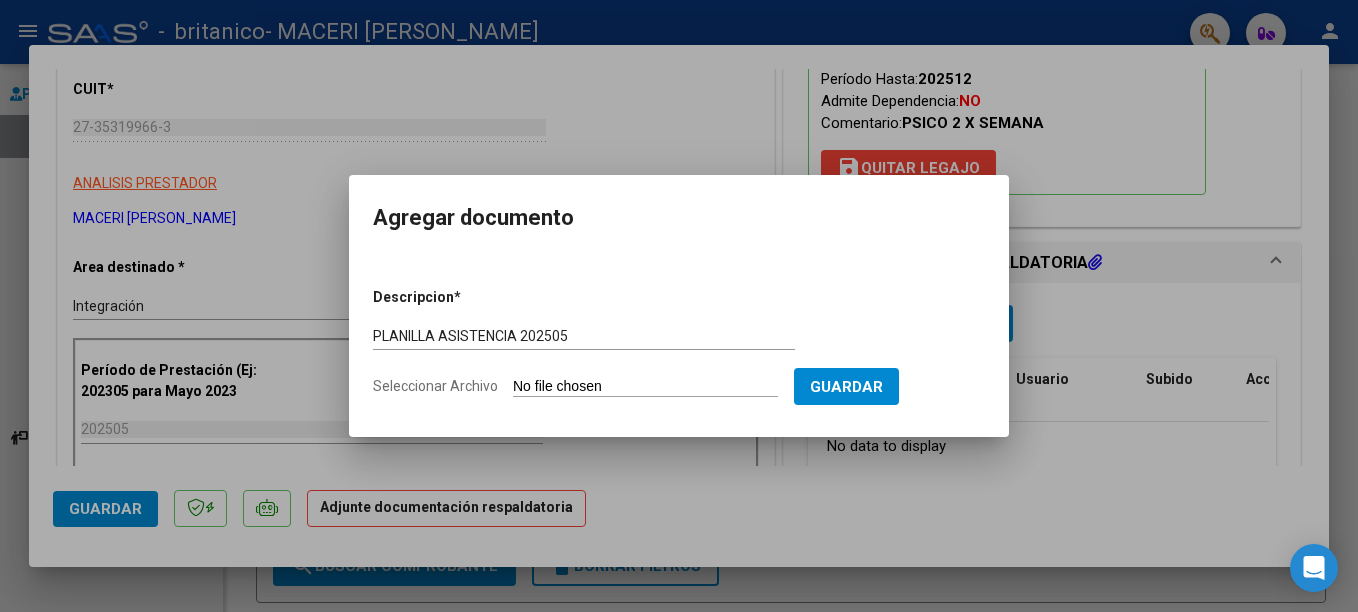 type on "C:\fakepath\[PERSON_NAME] [PERSON_NAME] 0525 (1).pdf" 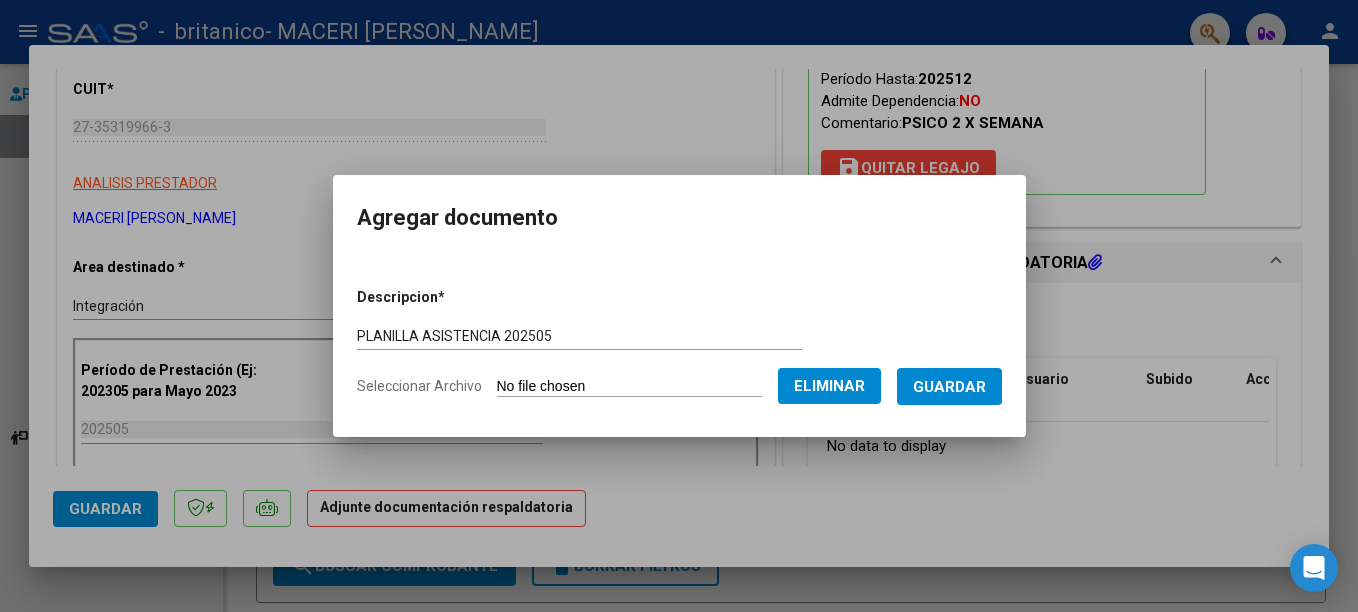 click on "Guardar" at bounding box center (949, 387) 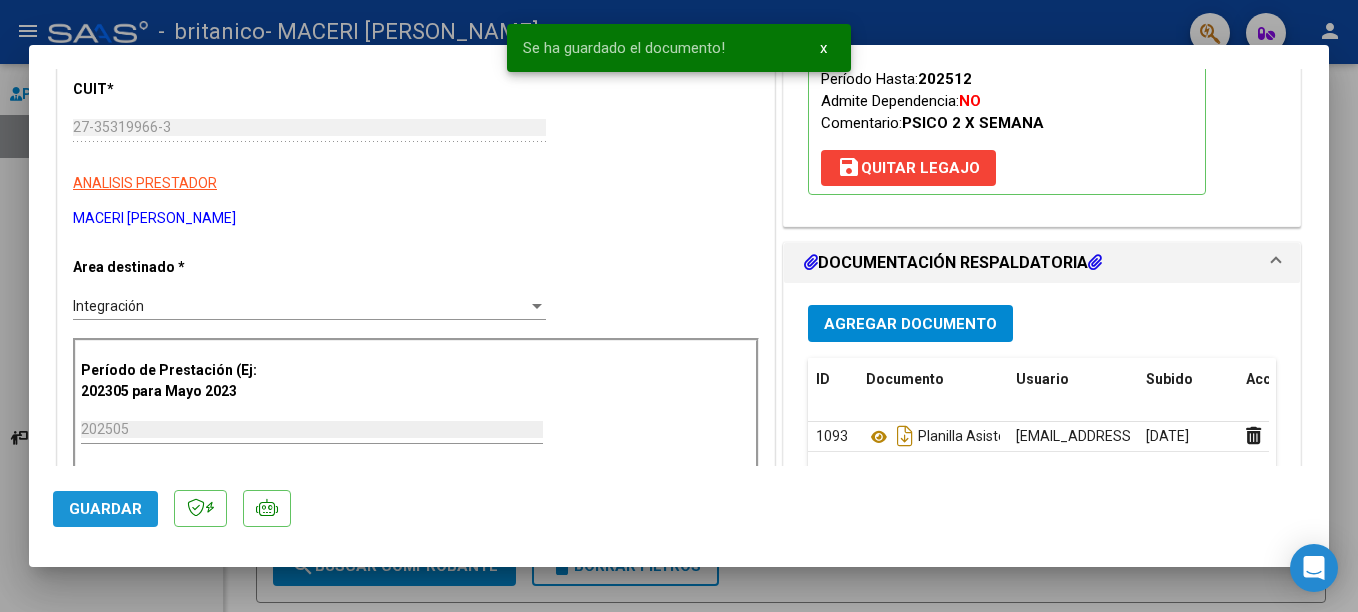 click on "Guardar" 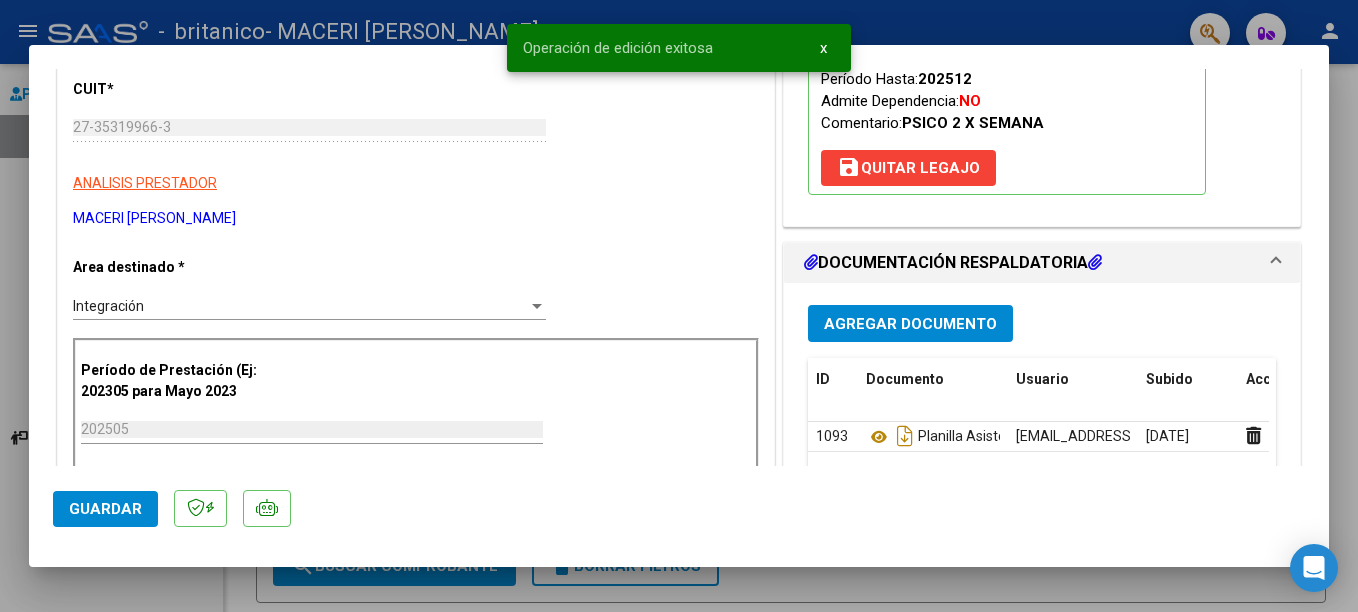 click on "x" at bounding box center (823, 48) 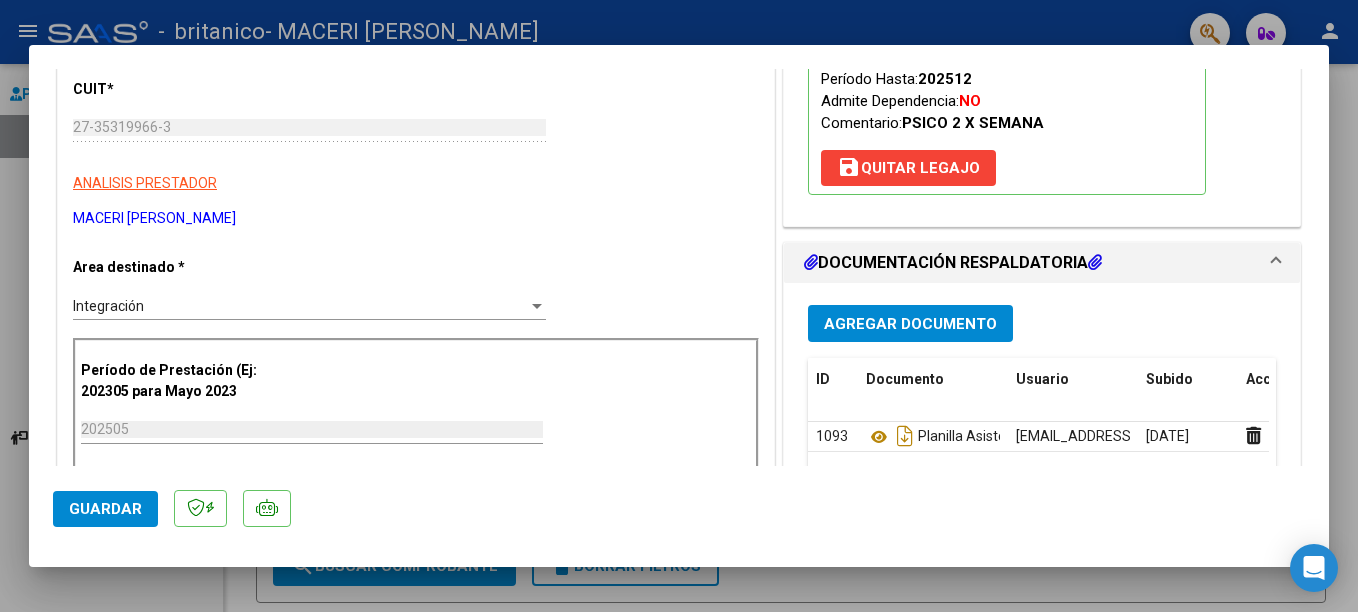 click at bounding box center [679, 306] 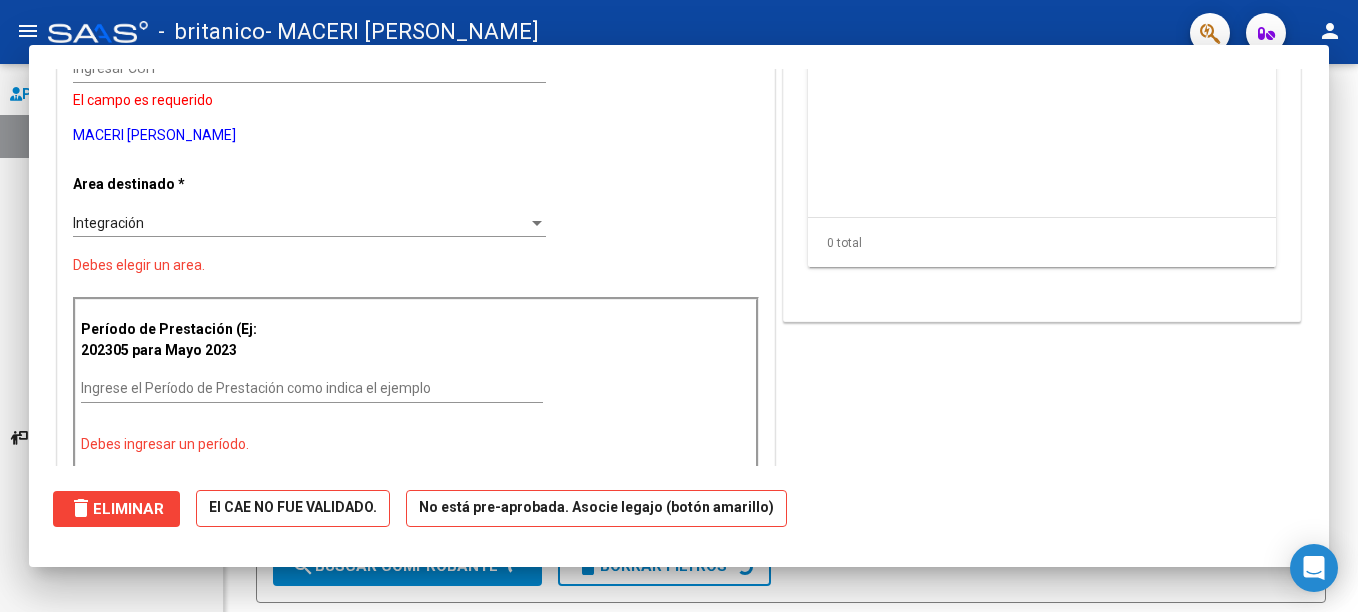 scroll, scrollTop: 0, scrollLeft: 0, axis: both 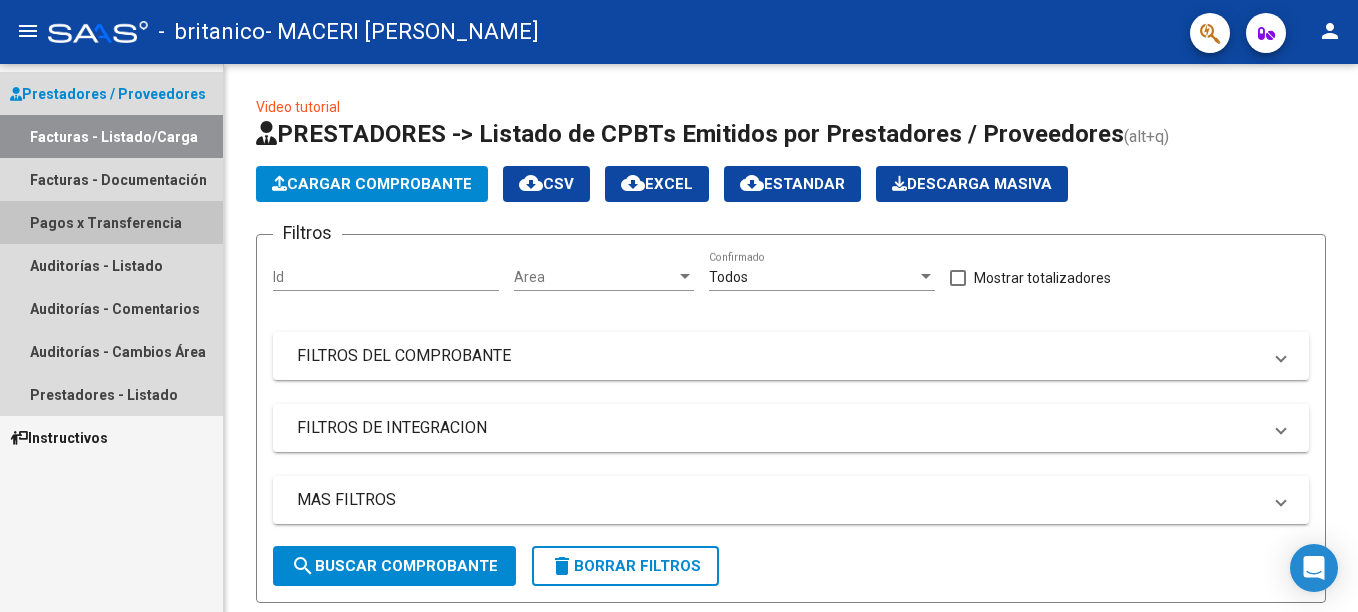 click on "Pagos x Transferencia" at bounding box center (111, 222) 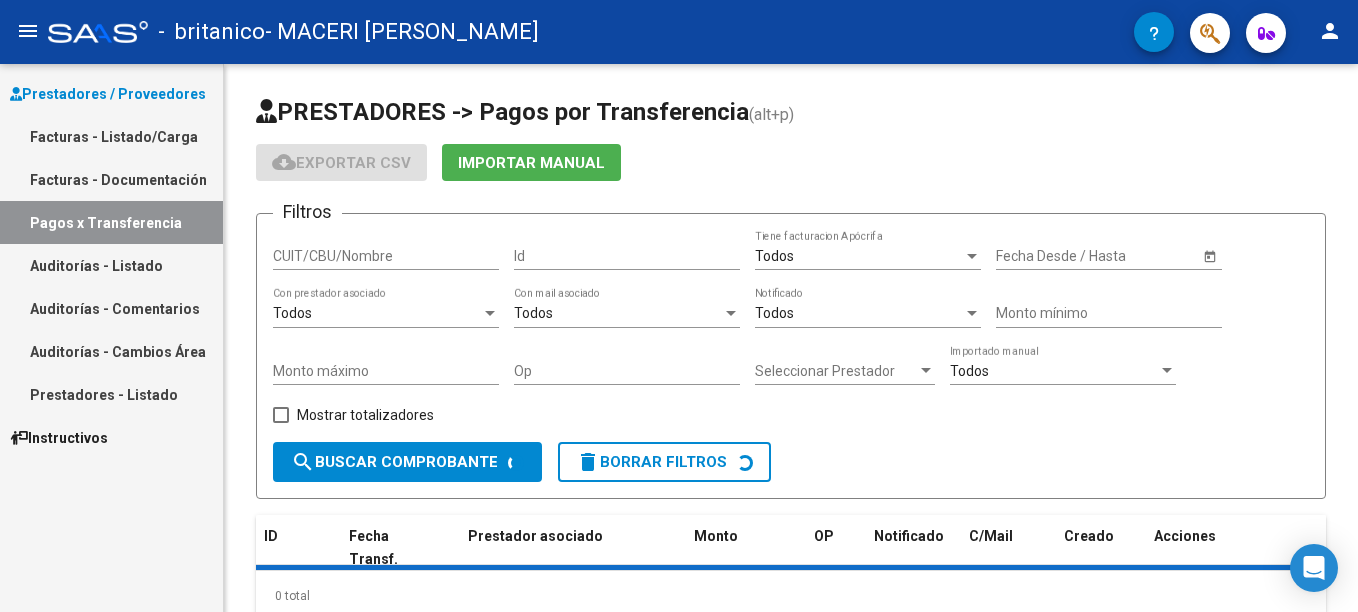 click on "Facturas - Documentación" at bounding box center [111, 179] 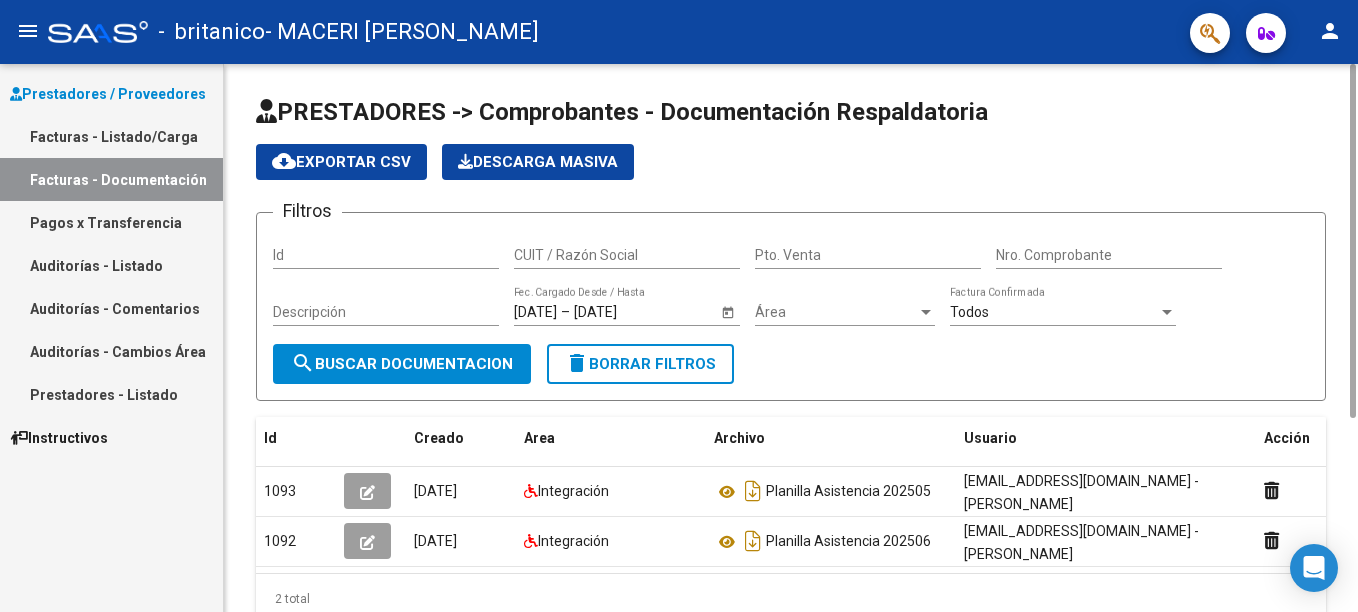 scroll, scrollTop: 82, scrollLeft: 0, axis: vertical 